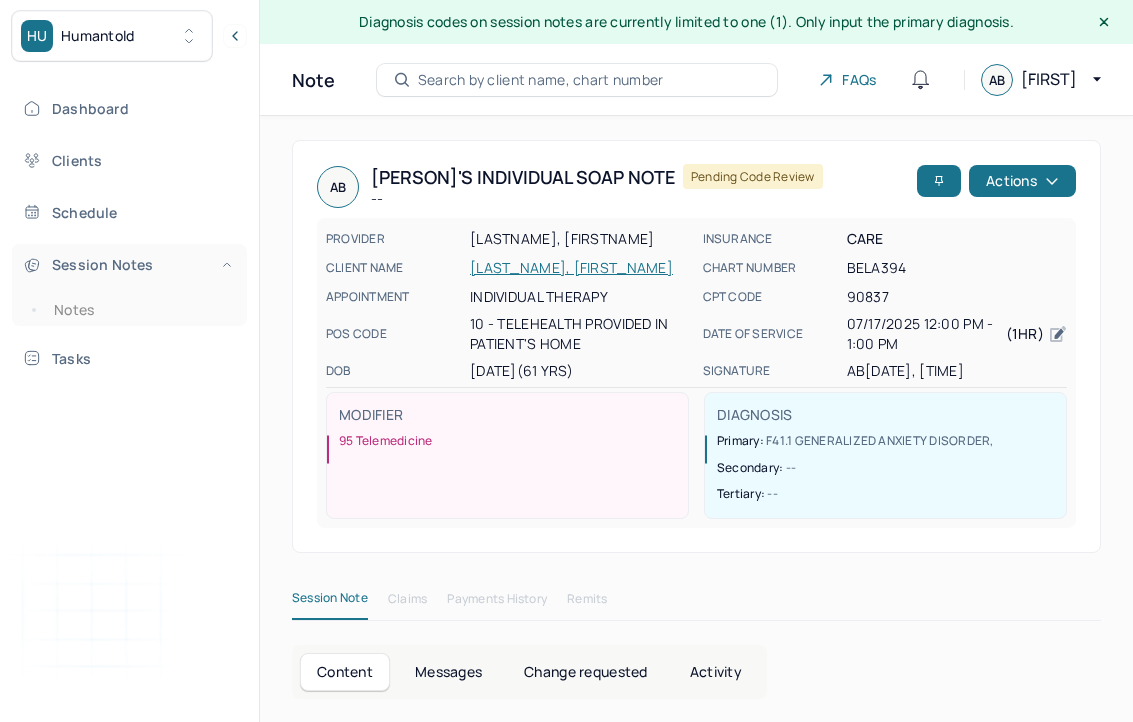 scroll, scrollTop: 36, scrollLeft: 0, axis: vertical 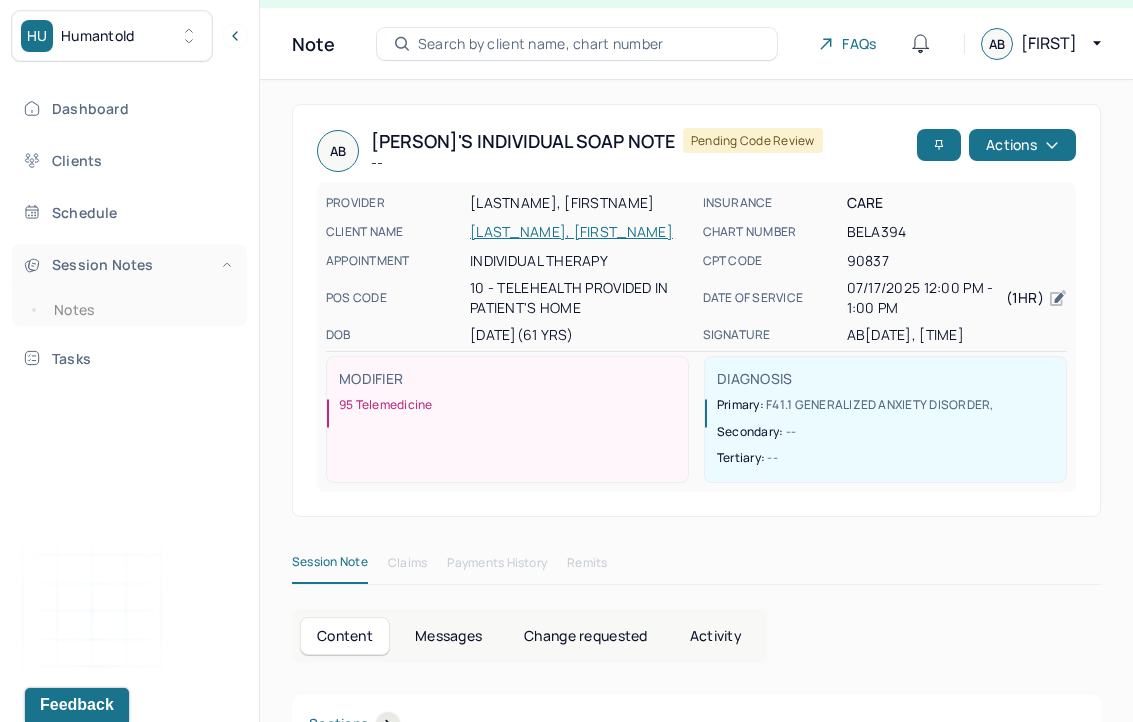 click on "Session Notes" at bounding box center [128, 264] 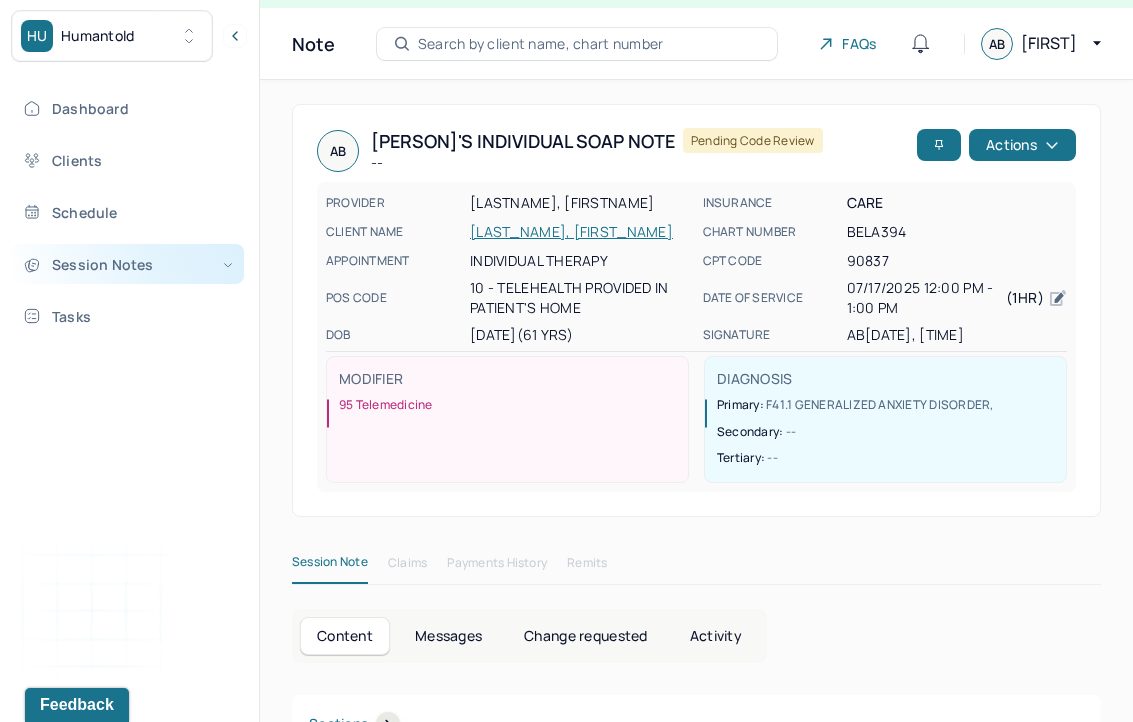 click on "Session Notes" at bounding box center (128, 264) 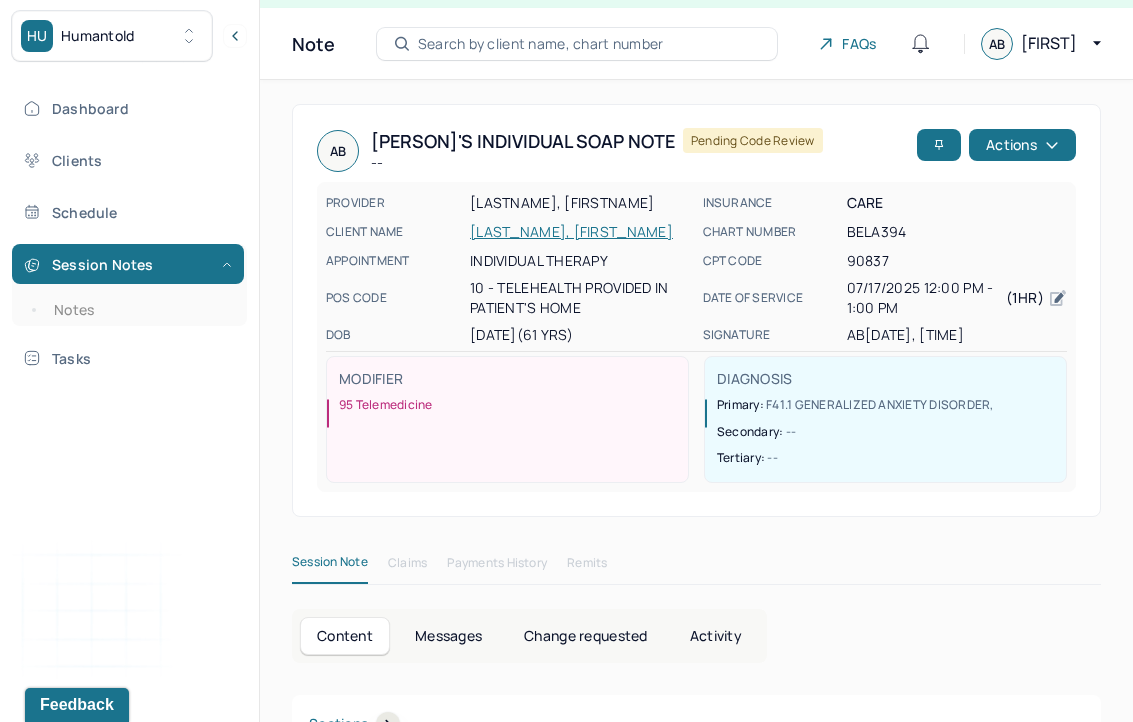 click on "Session Notes Notes" at bounding box center (129, 285) 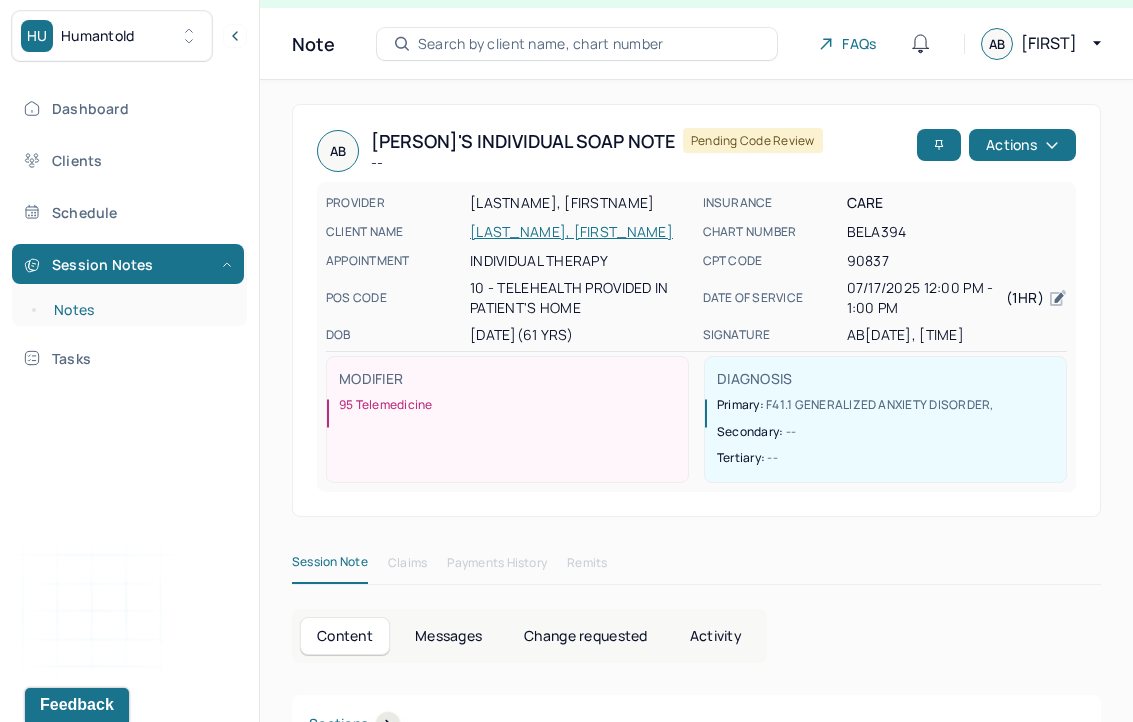 click on "Notes" at bounding box center [139, 310] 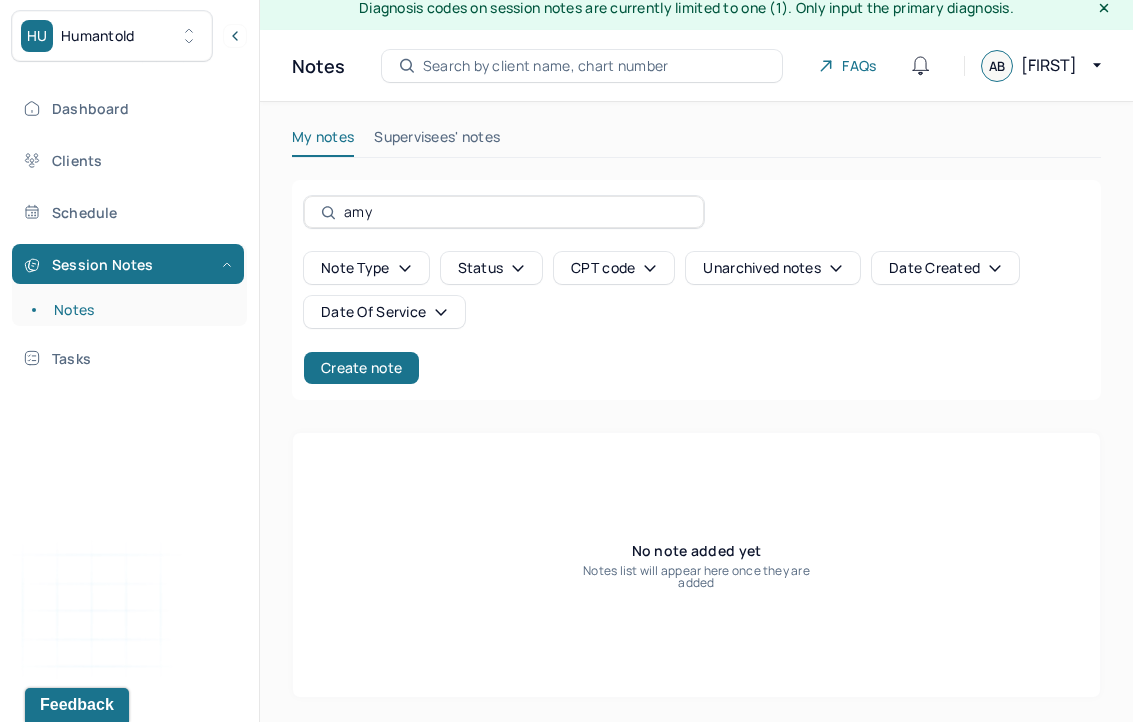 scroll, scrollTop: 14, scrollLeft: 0, axis: vertical 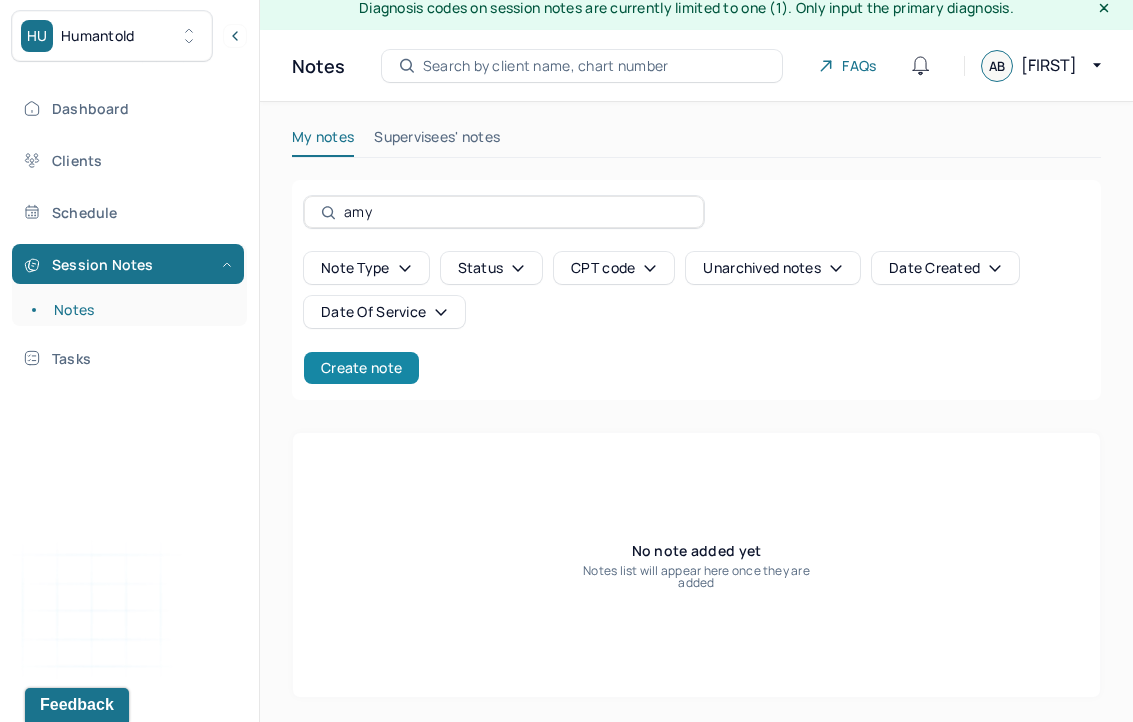 click on "Create note" at bounding box center [361, 368] 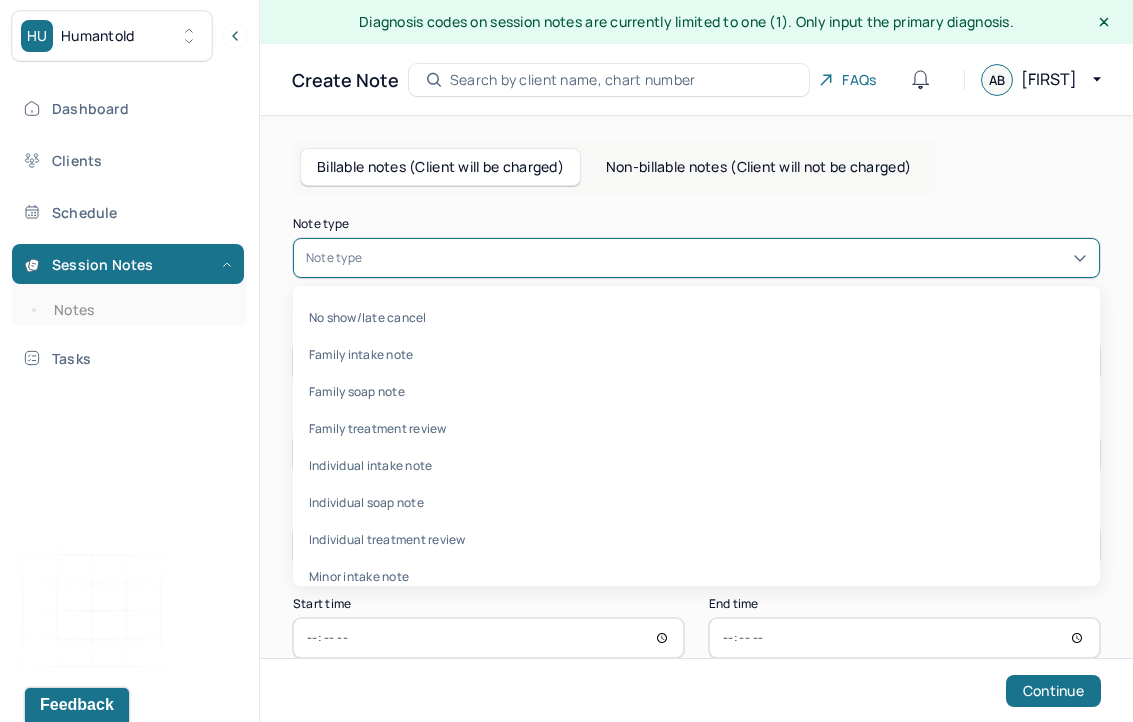 click at bounding box center [726, 258] 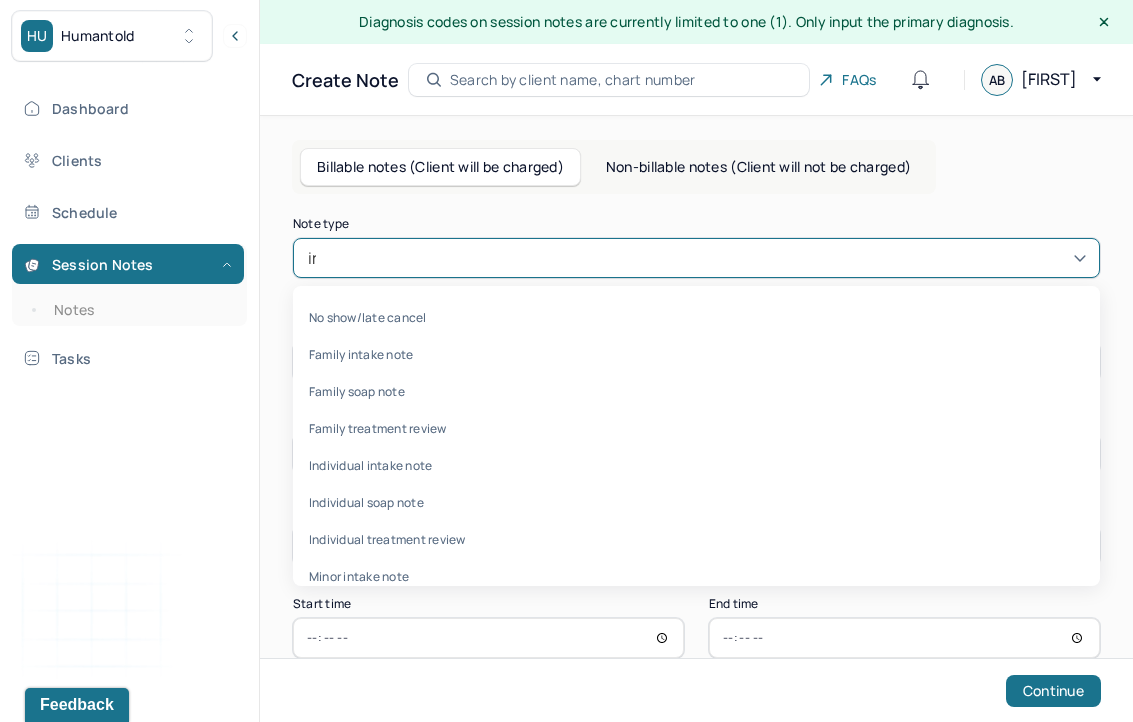 type on "indi" 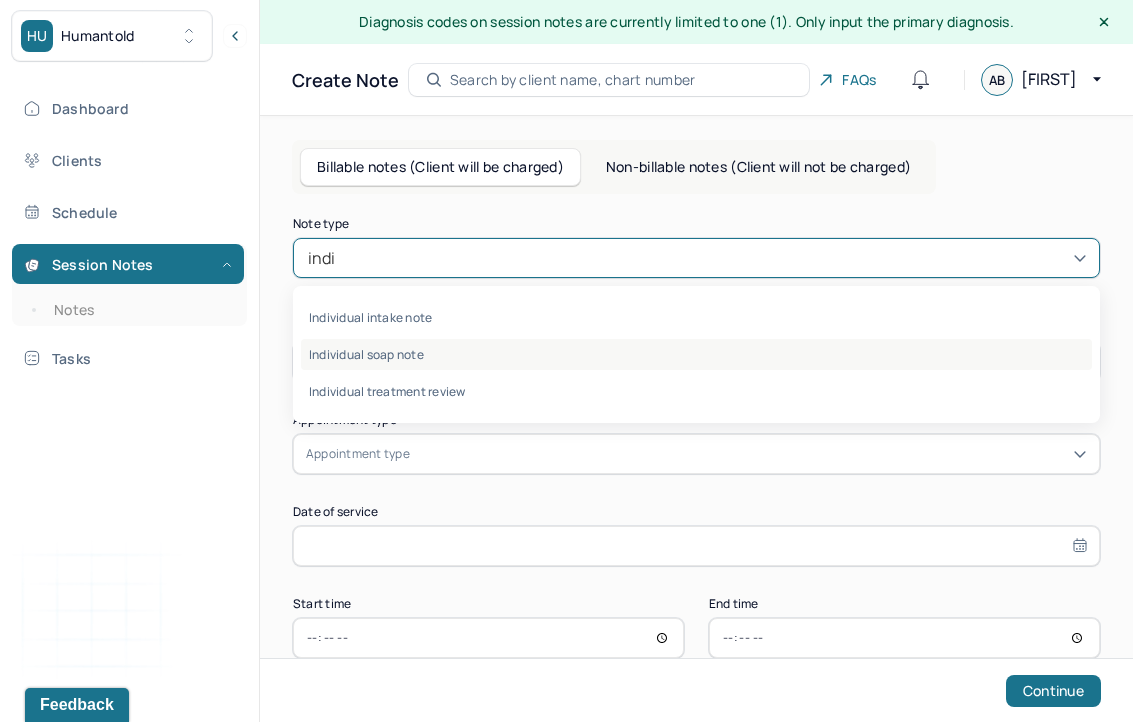 click on "Individual soap note" at bounding box center [696, 354] 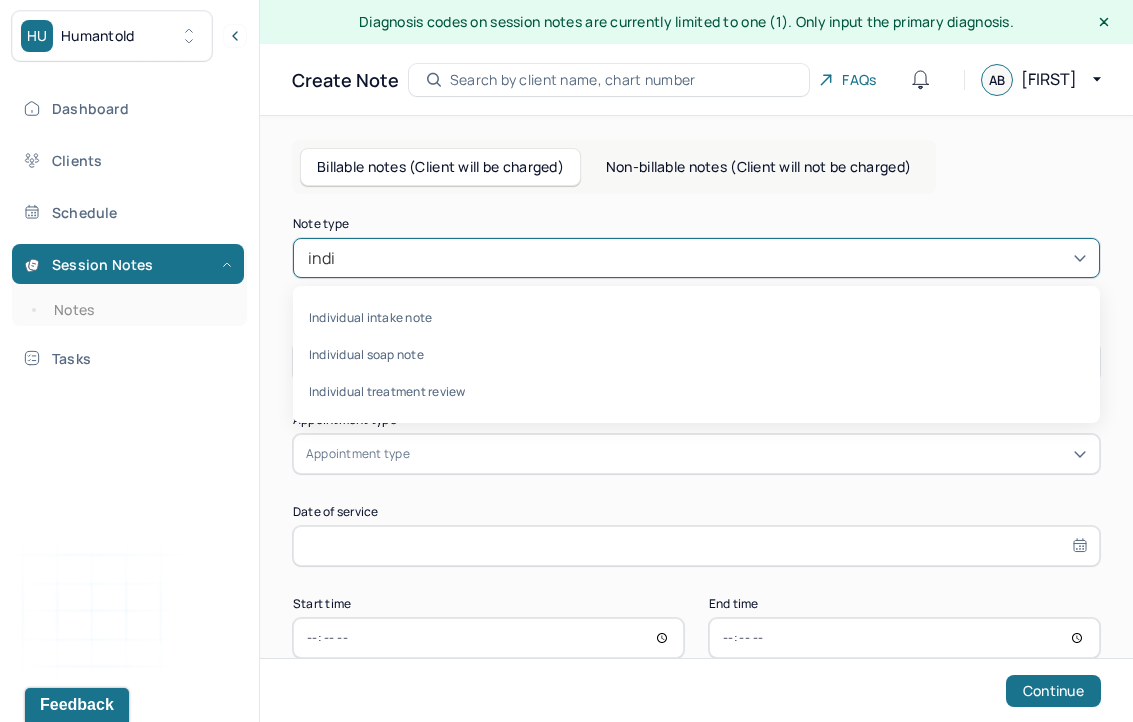type 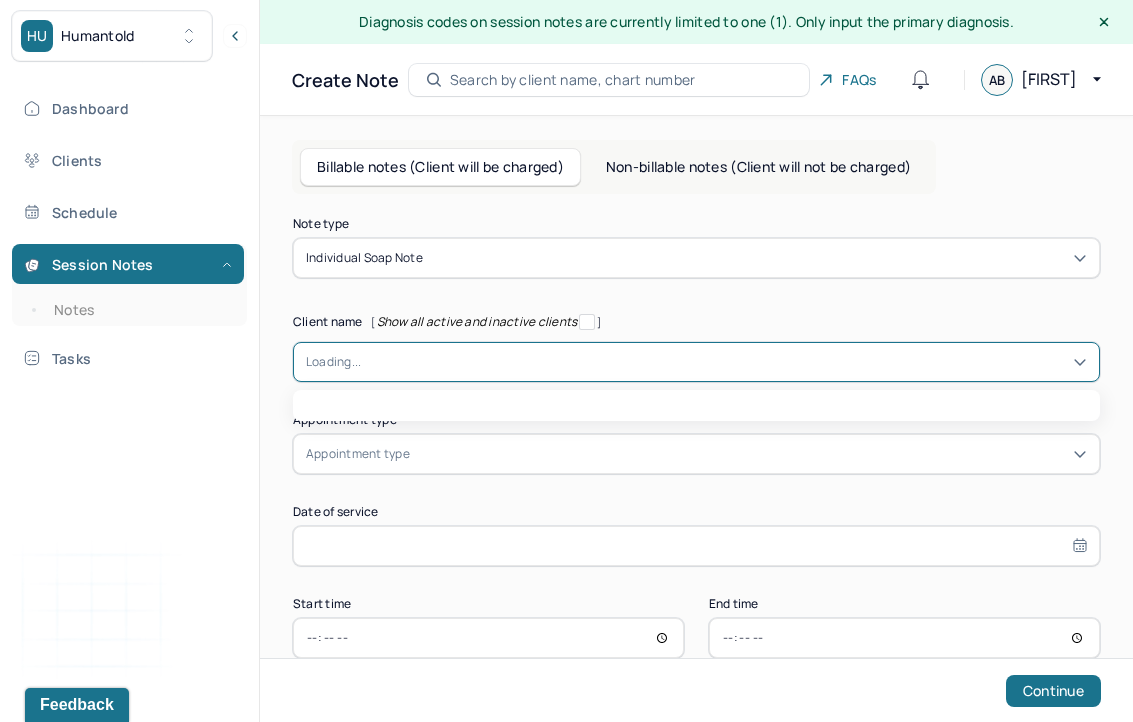 click on "Loading..." at bounding box center (696, 362) 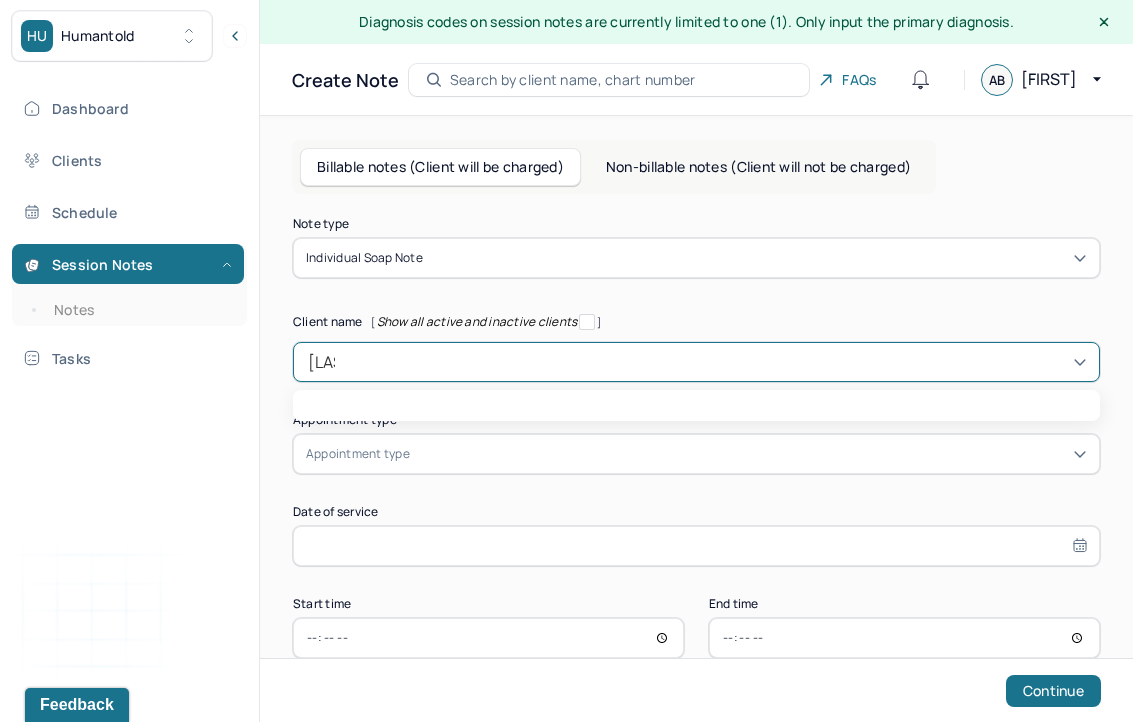 type on "[NAME]" 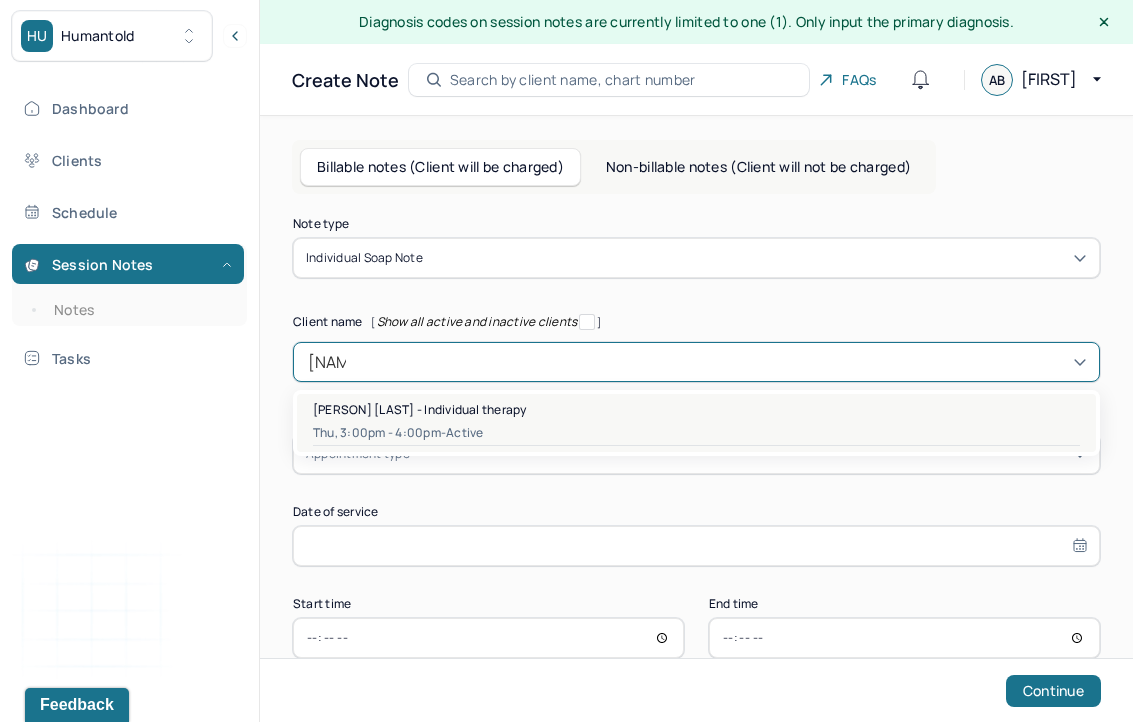 click on "[PERSON] [LAST] - Individual therapy" at bounding box center [420, 409] 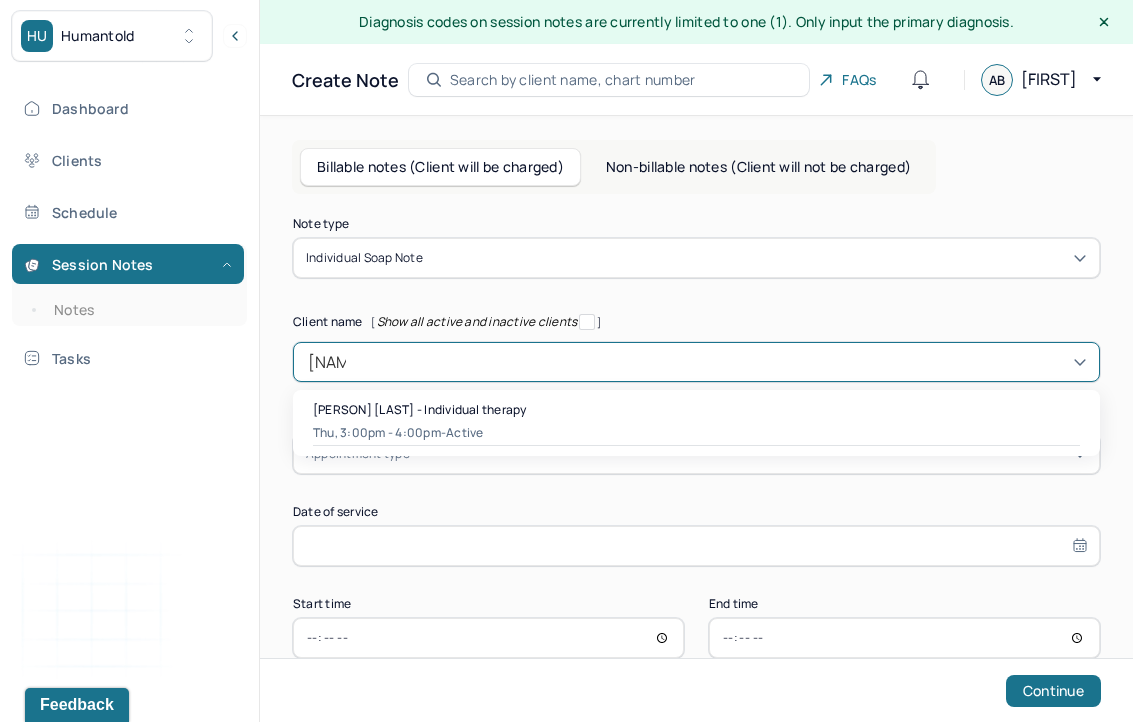 type 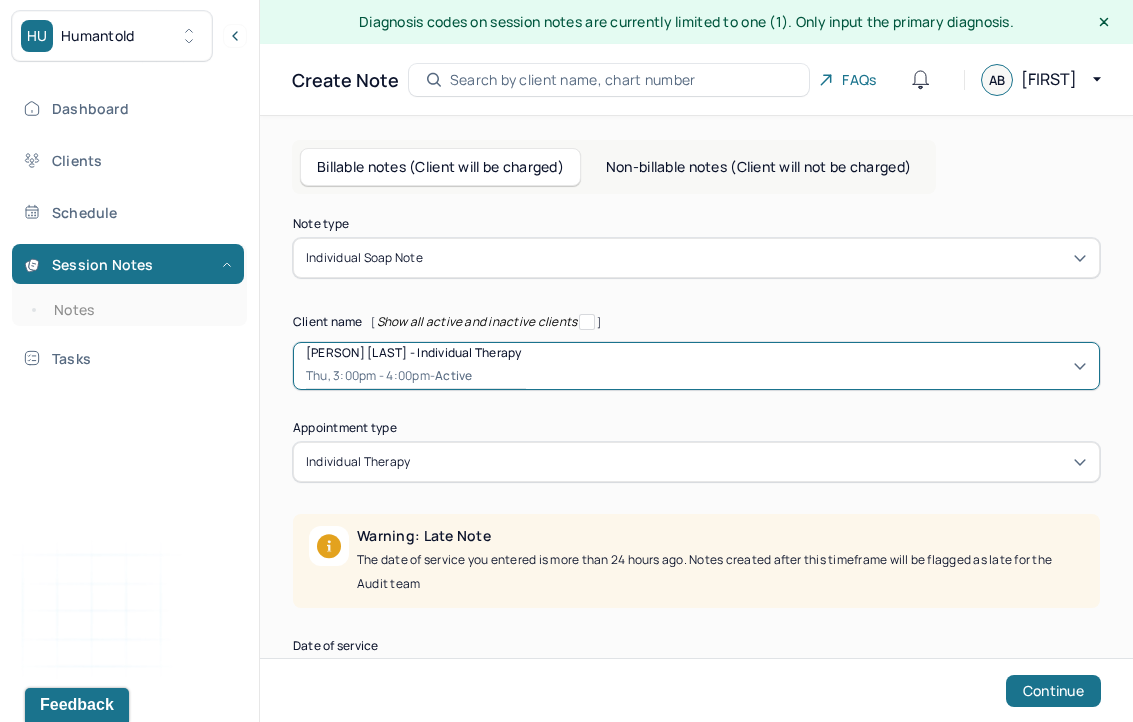 scroll, scrollTop: 175, scrollLeft: 0, axis: vertical 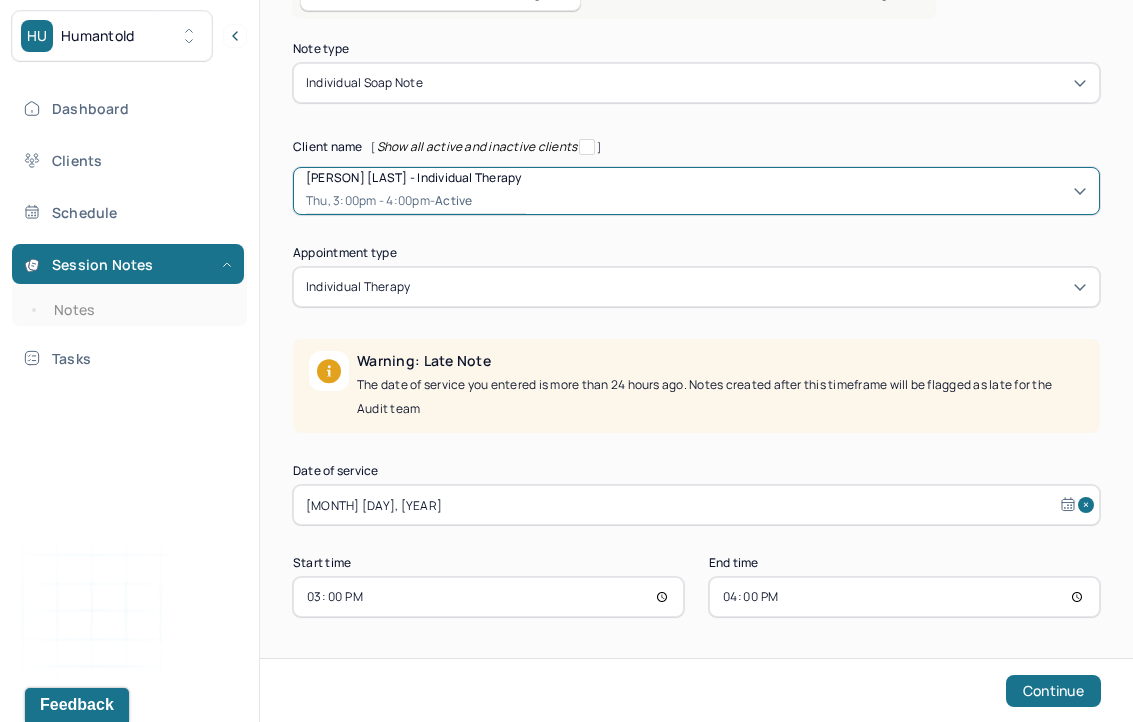select on "6" 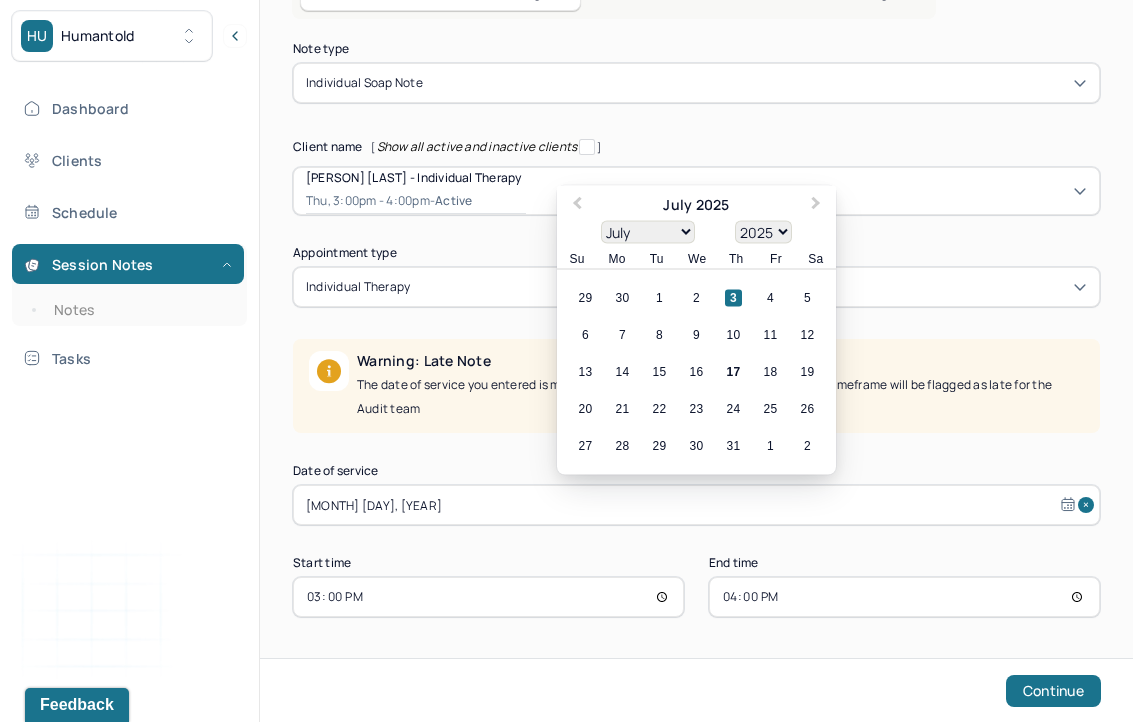 click on "[MONTH] [DAY], [YEAR]" at bounding box center [696, 505] 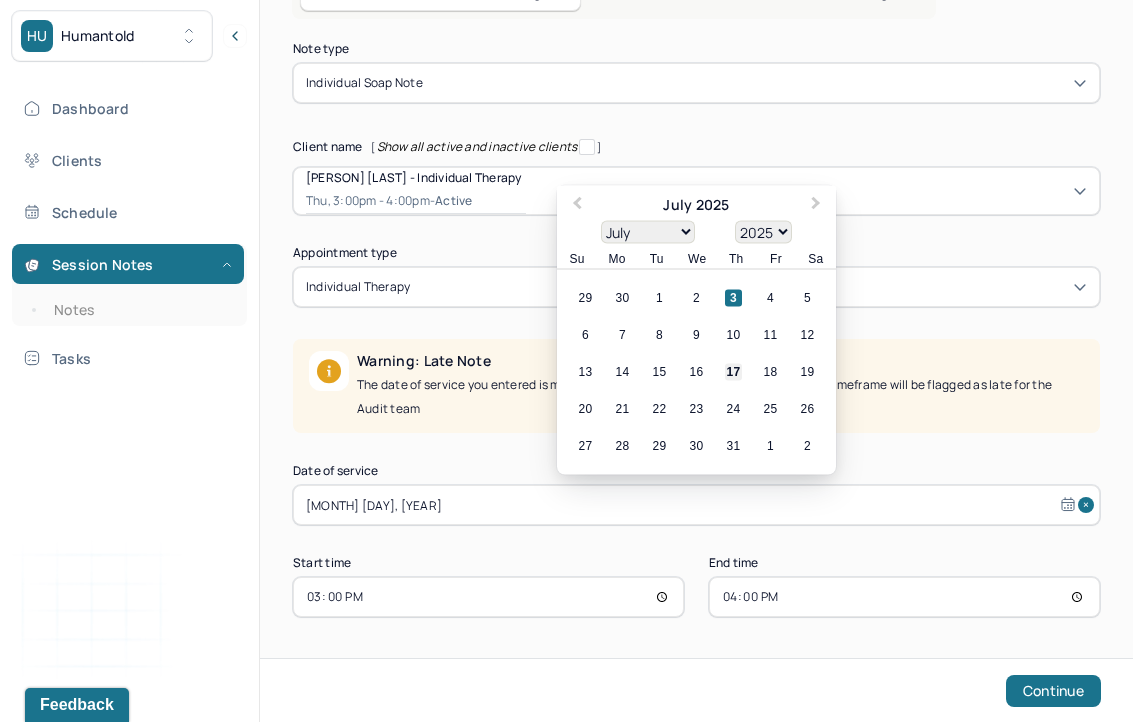 click on "17" at bounding box center (733, 372) 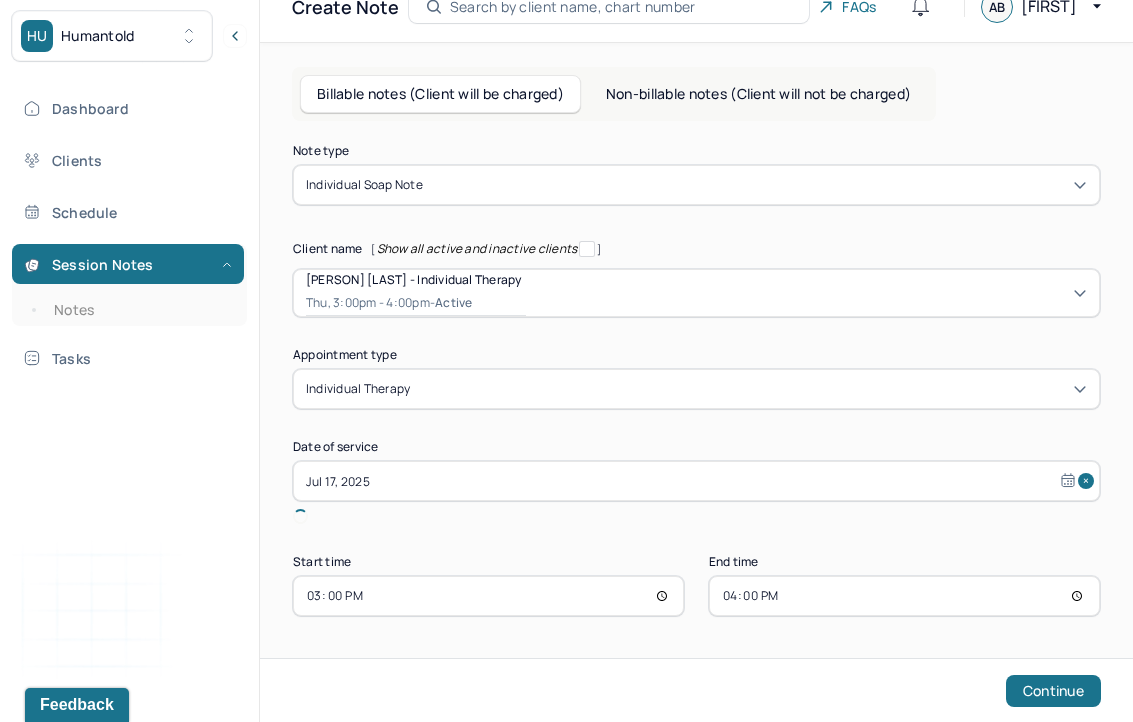 scroll, scrollTop: 49, scrollLeft: 0, axis: vertical 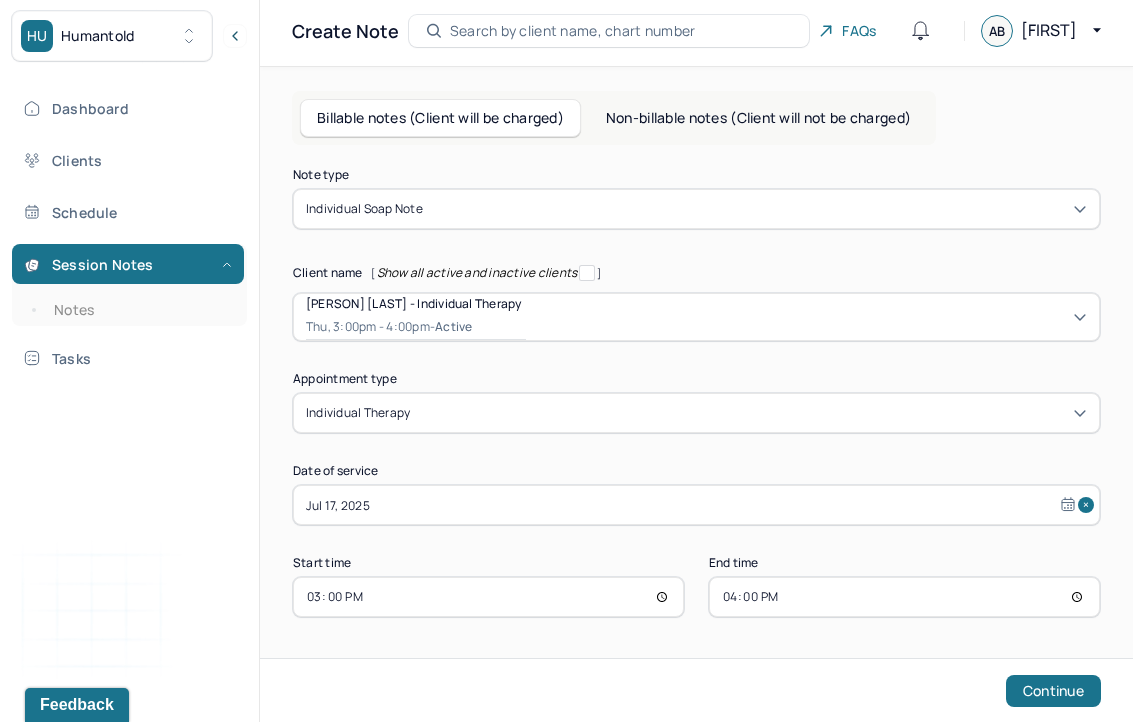 click on "Continue" at bounding box center (696, 690) 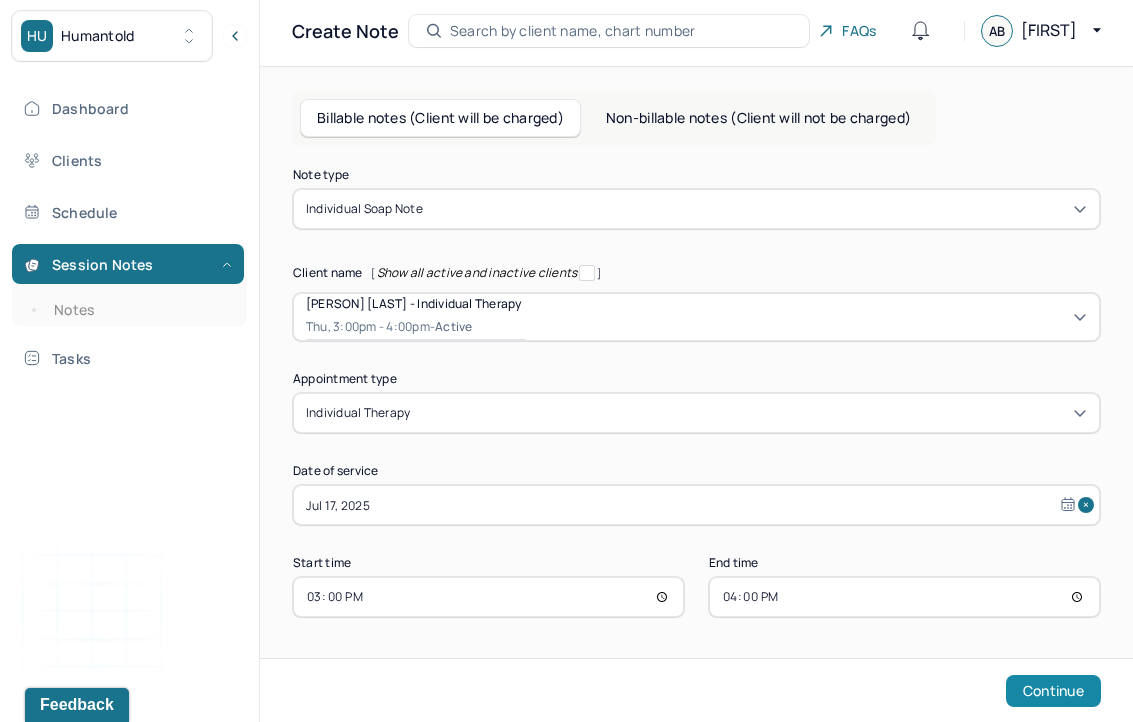 click on "Continue" at bounding box center (1053, 691) 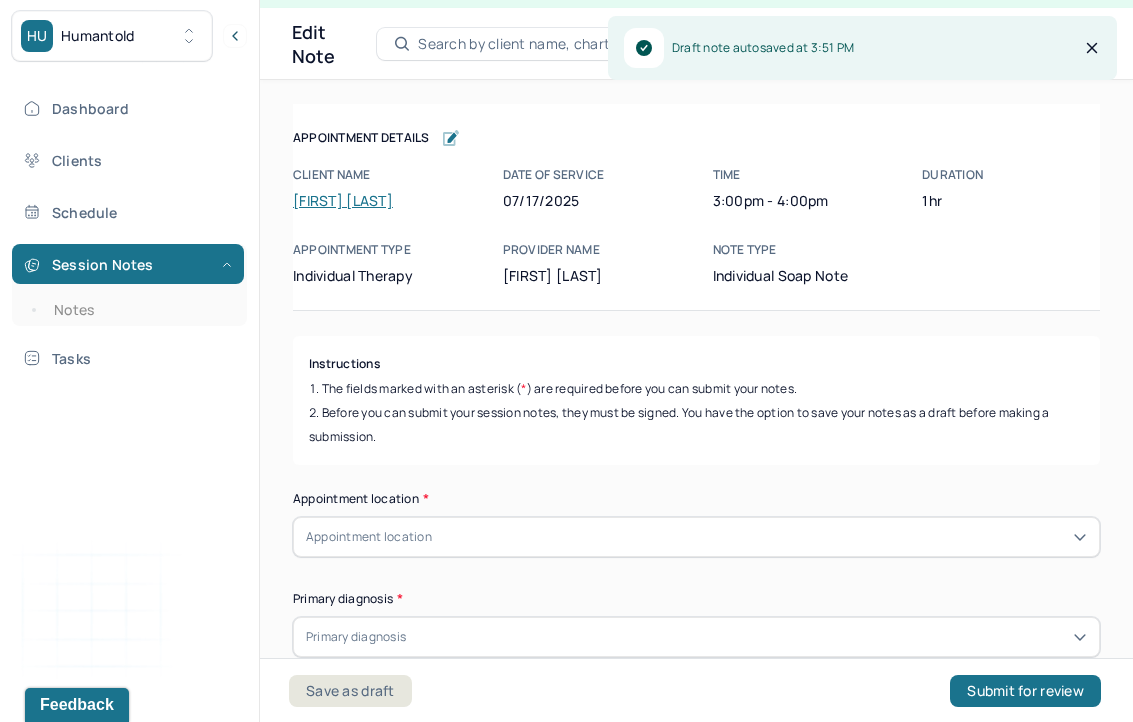 scroll, scrollTop: 36, scrollLeft: 0, axis: vertical 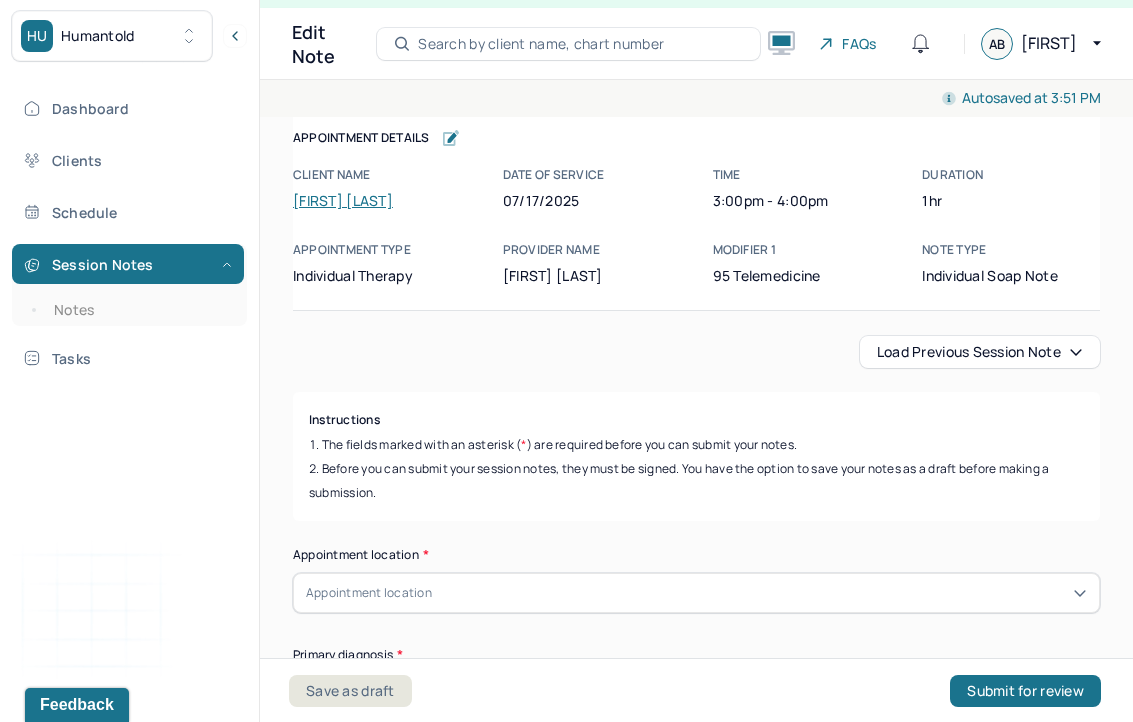 click on "Load previous session note   Instructions The fields marked with an asterisk ( * ) are required before you can submit your notes. Before you can submit your session notes, they must be signed. You have the option to save your notes as a draft before making a submission. Appointment location * Appointment location Primary diagnosis * Primary diagnosis Secondary diagnosis (optional) Secondary diagnosis Tertiary diagnosis (optional) Tertiary diagnosis Emotional / Behavioural symptoms demonstrated * Causing * Causing Intention for Session * Intention for Session Session Note Subjective This section is for Subjective reporting of your clients, it can include their mood, their reported symptoms, their efforts since your last meeting to implement your homework or recommendations or any questions they have Objective What were the behaviors, nonverbal expressions,gestures, postures, and overall presentation of the client? Consider client's mood and affect,client's response to treatment, any use of assessments. EDMR" at bounding box center (696, 2479) 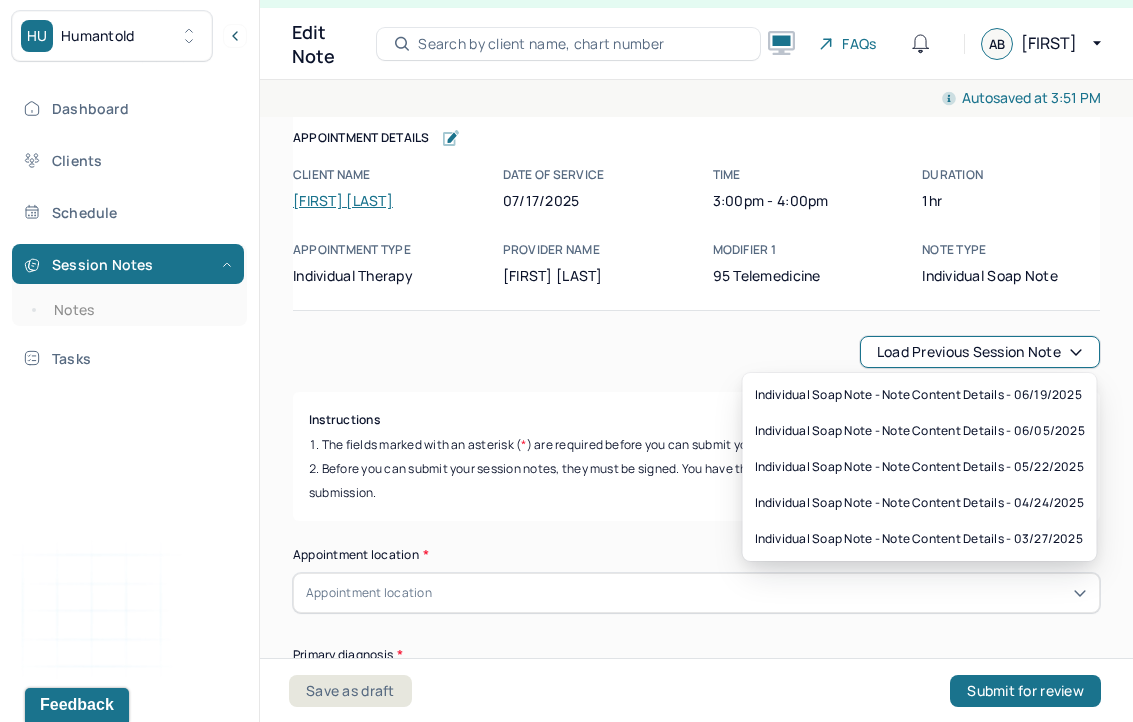 click on "Load previous session note" at bounding box center (980, 352) 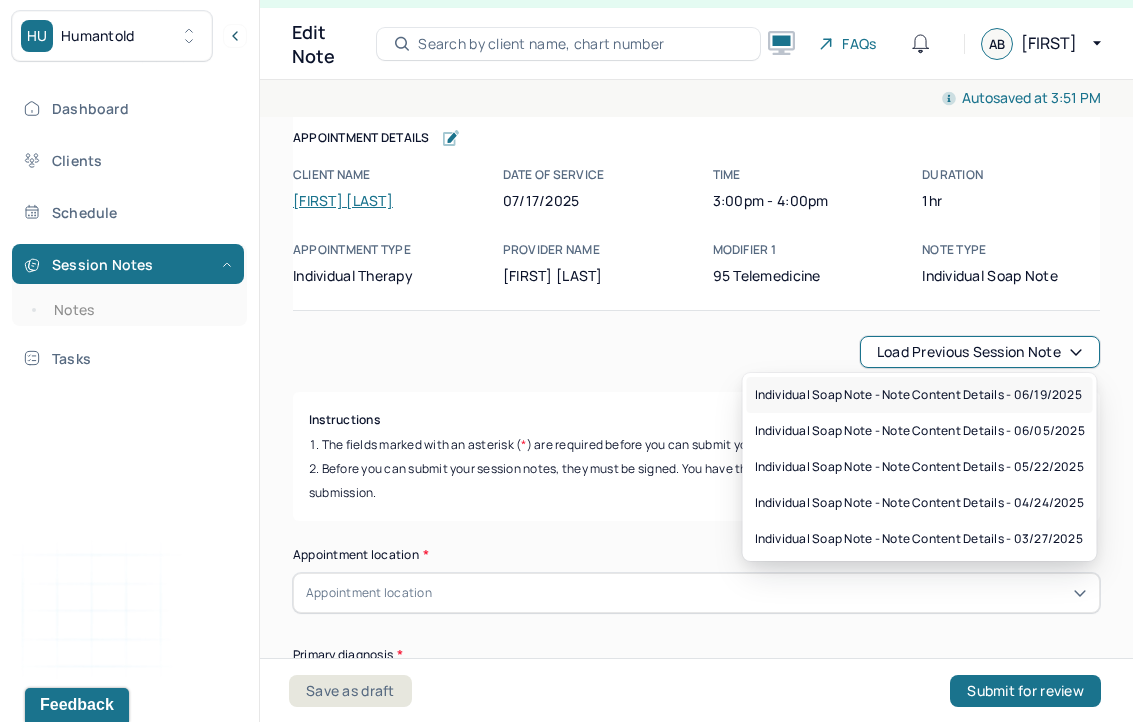 click on "Individual soap note   - Note content Details -   06/19/2025" at bounding box center (918, 395) 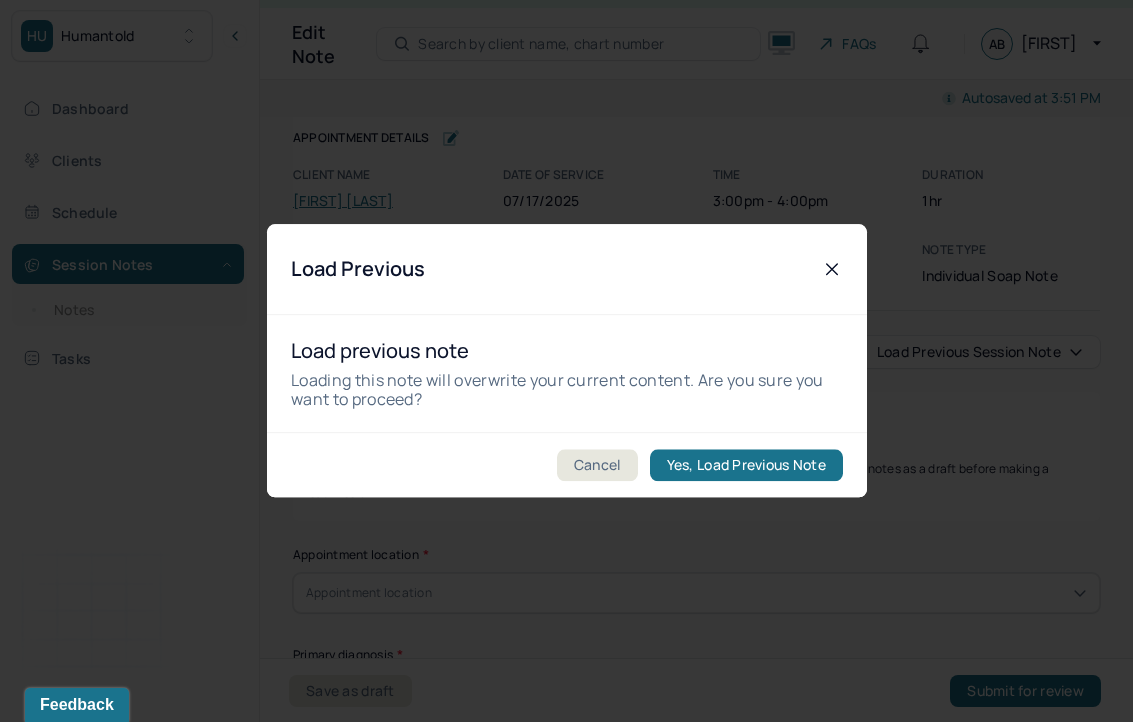 click on "Cancel     Yes, Load Previous Note" at bounding box center [567, 465] 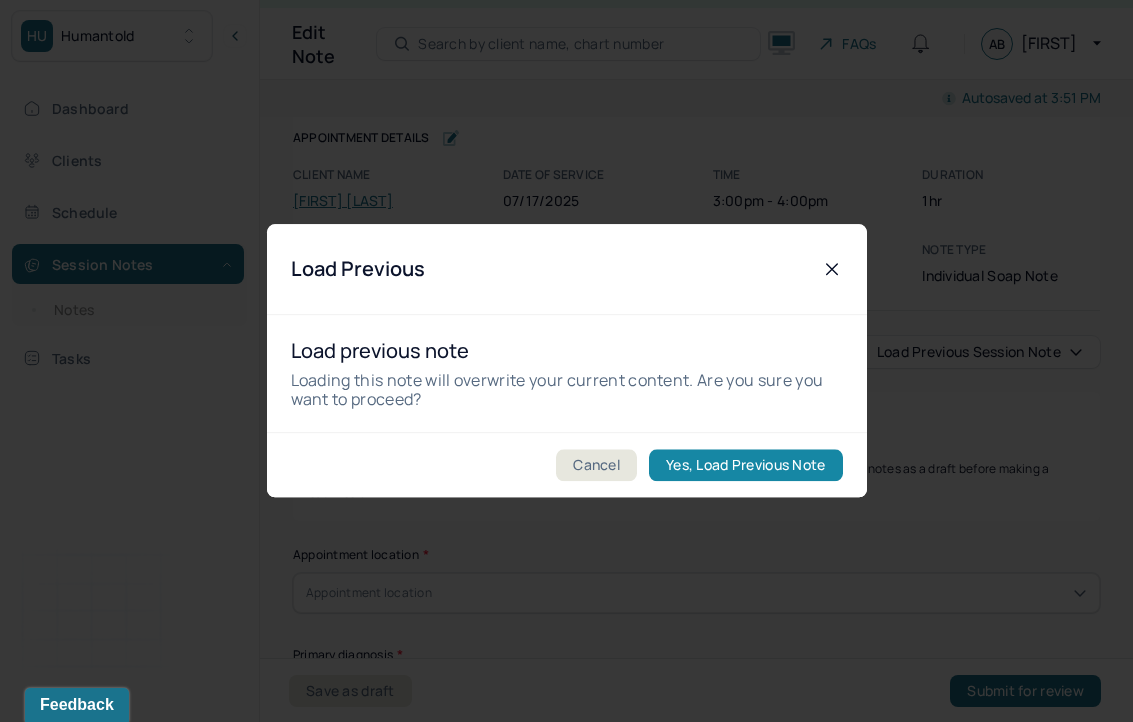 click on "Yes, Load Previous Note" at bounding box center (745, 466) 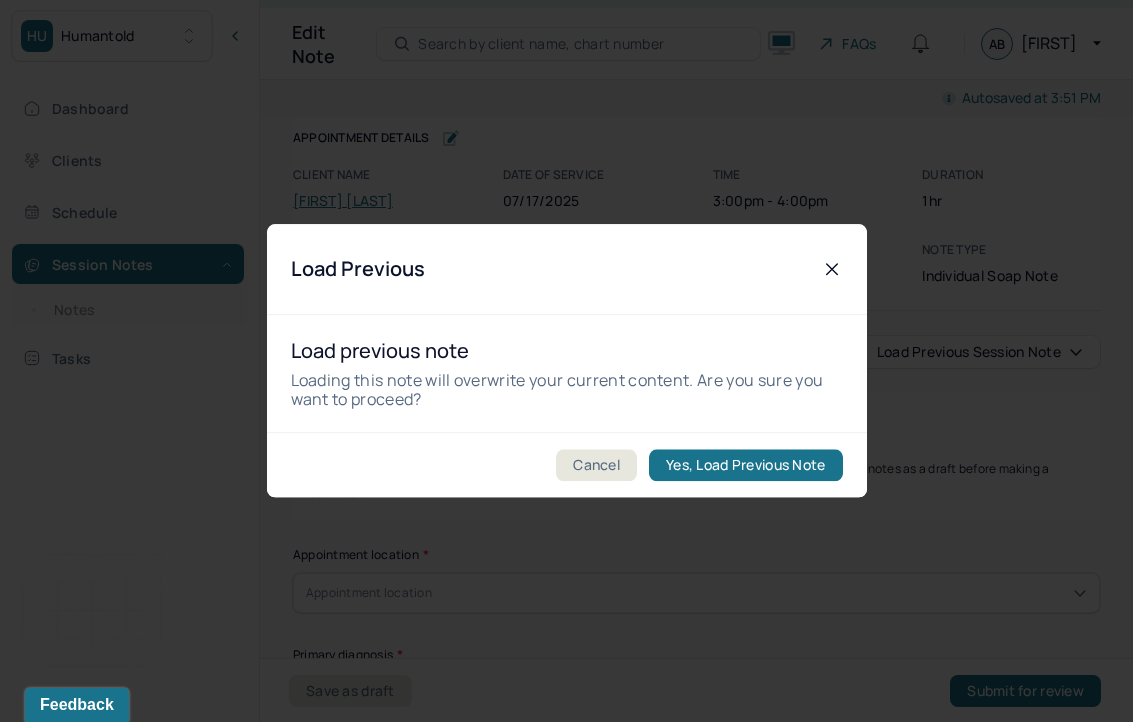 type on "client presents as upset and talking loudly during the session" 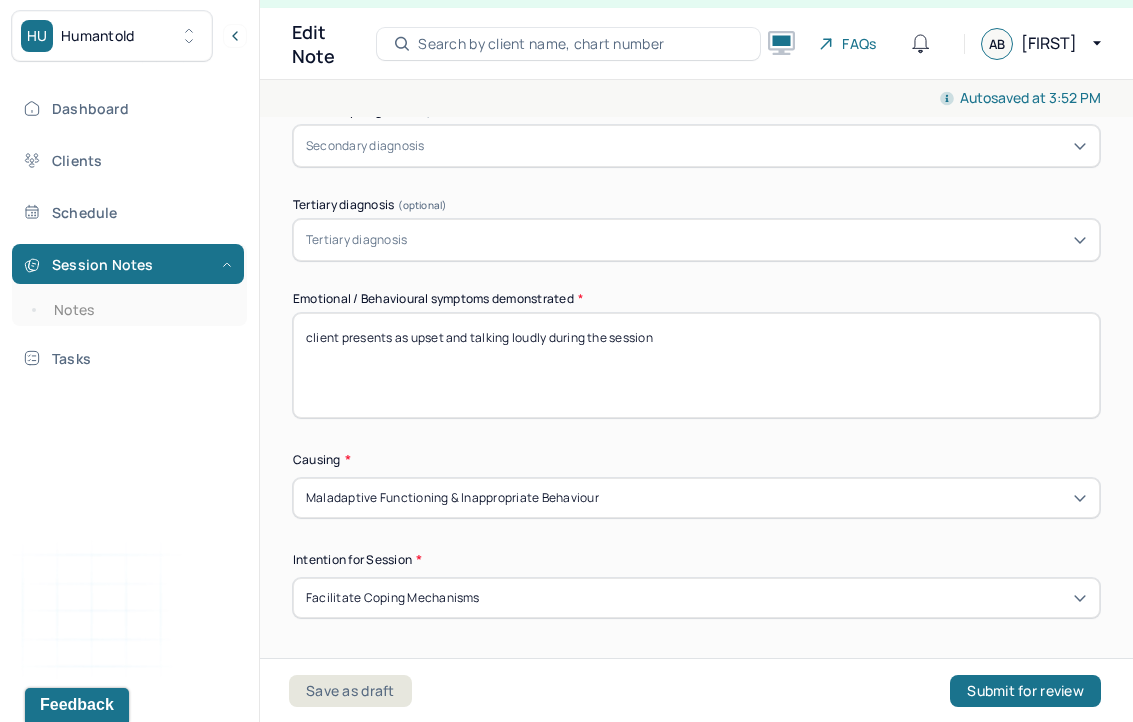 scroll, scrollTop: 899, scrollLeft: 0, axis: vertical 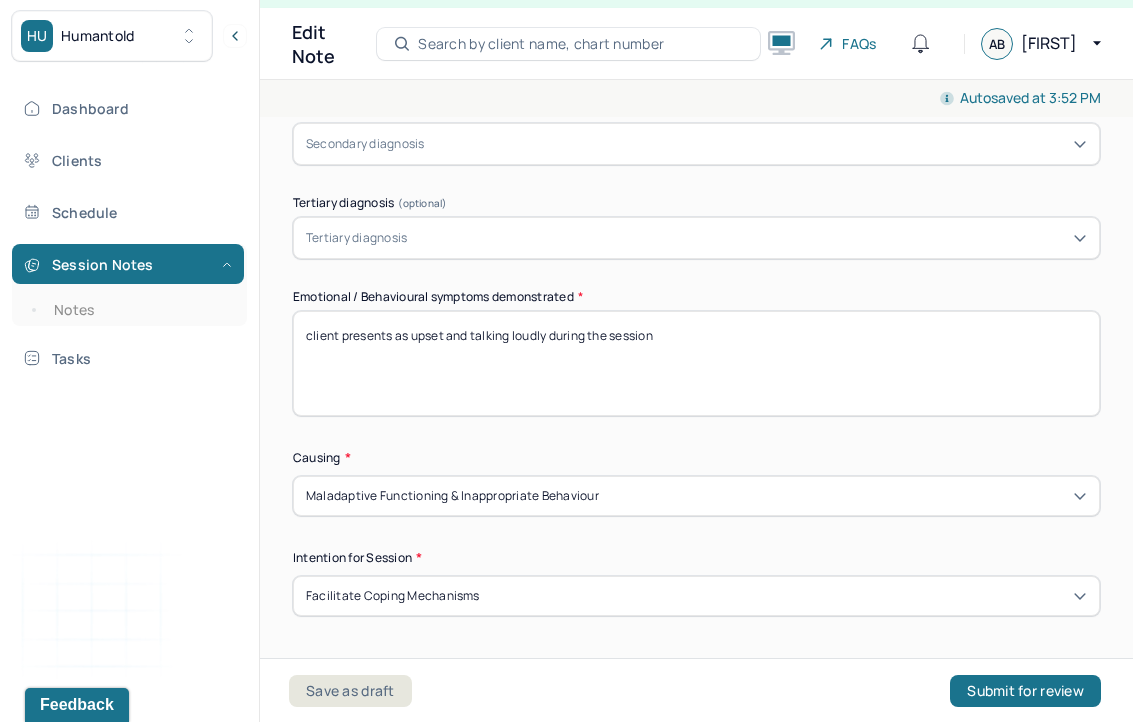 drag, startPoint x: 693, startPoint y: 328, endPoint x: 391, endPoint y: 330, distance: 302.00662 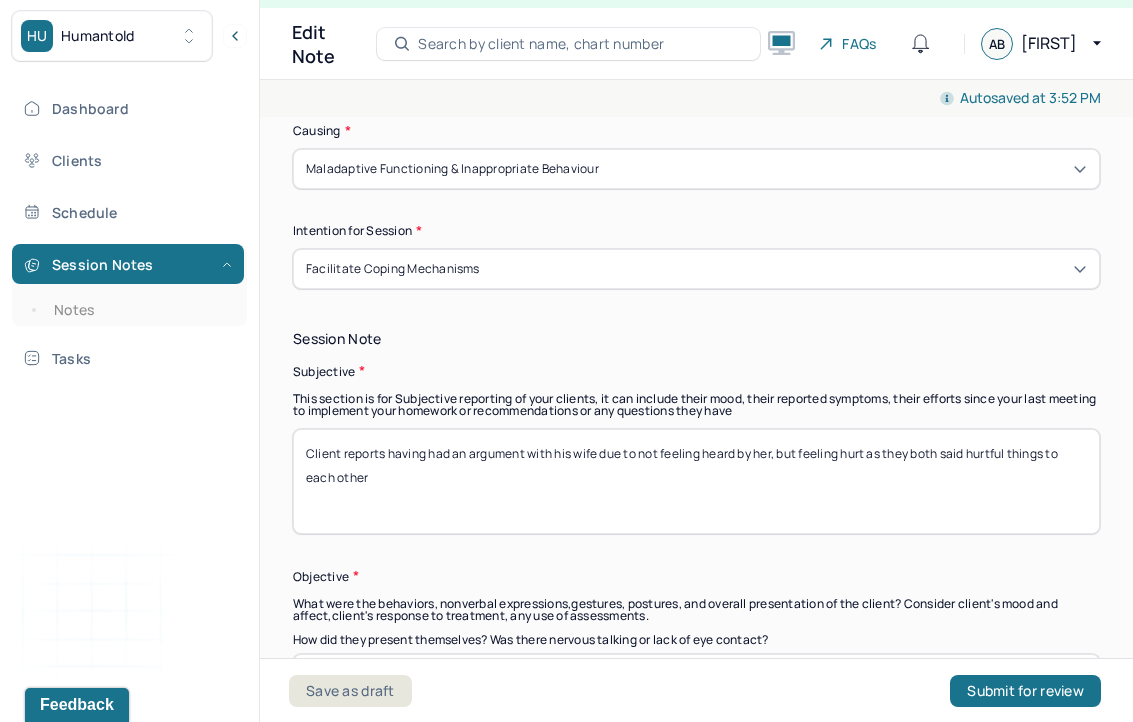 scroll, scrollTop: 1259, scrollLeft: 0, axis: vertical 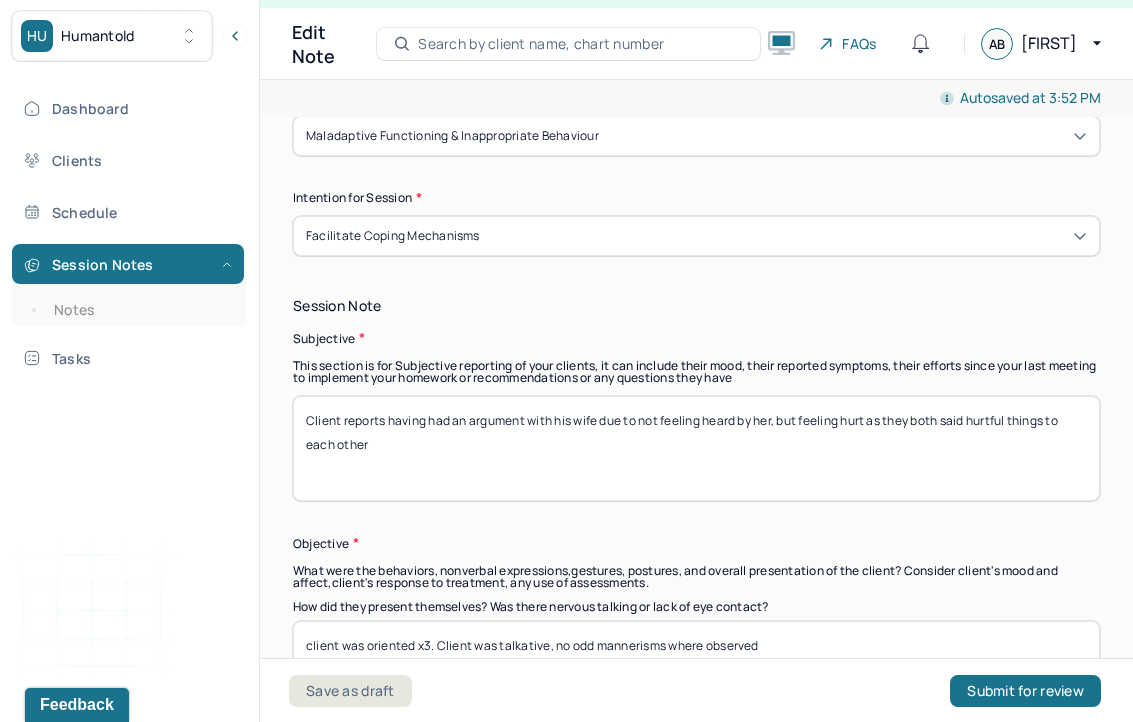 type on "client presents with racing thoughts during the session" 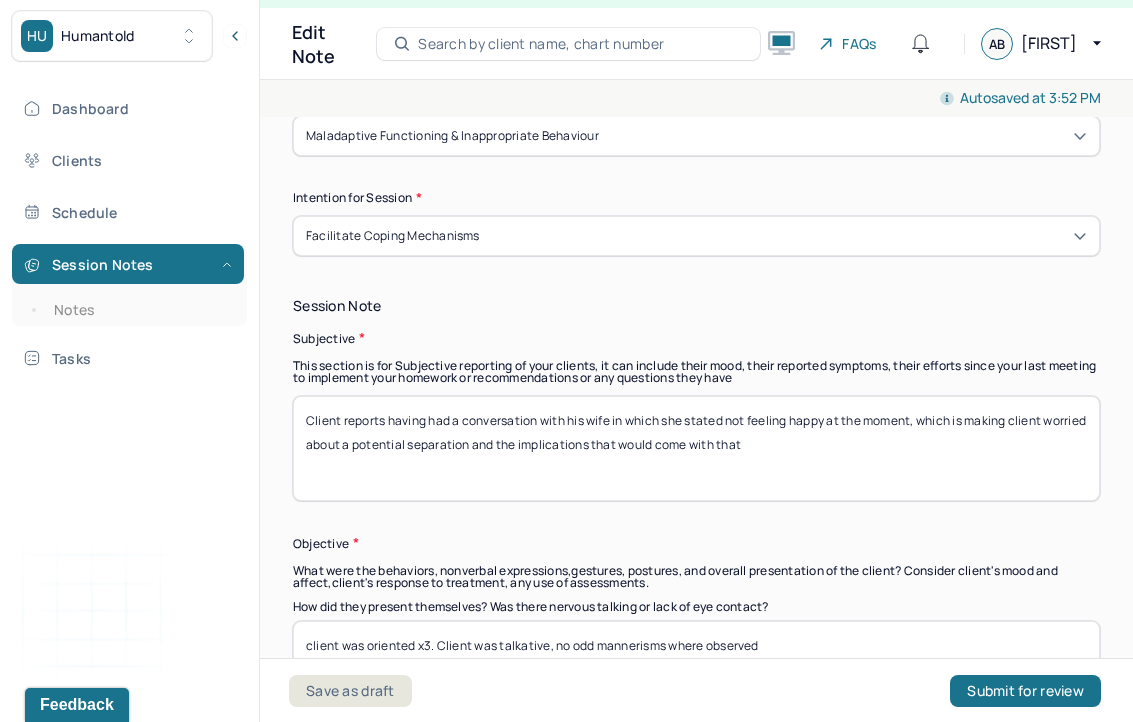 scroll, scrollTop: 1528, scrollLeft: 0, axis: vertical 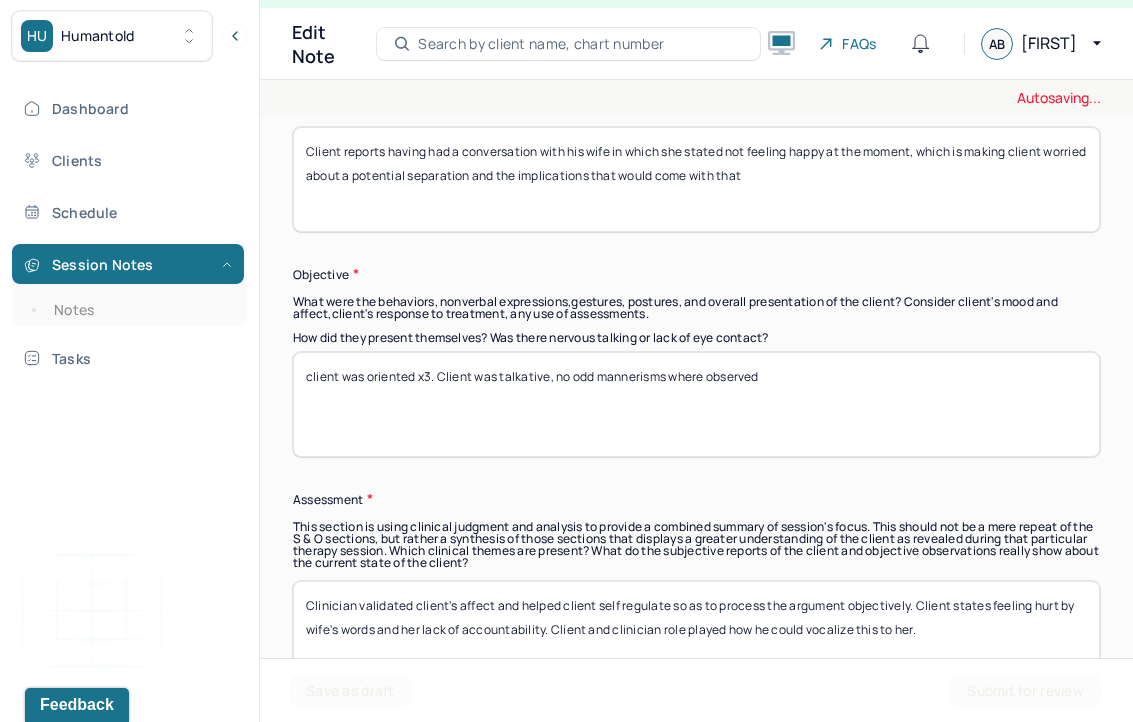 type on "Client reports having had a conversation with his wife in which she stated not feeling happy at the moment, which is making client worried about a potential separation and the implications that would come with that" 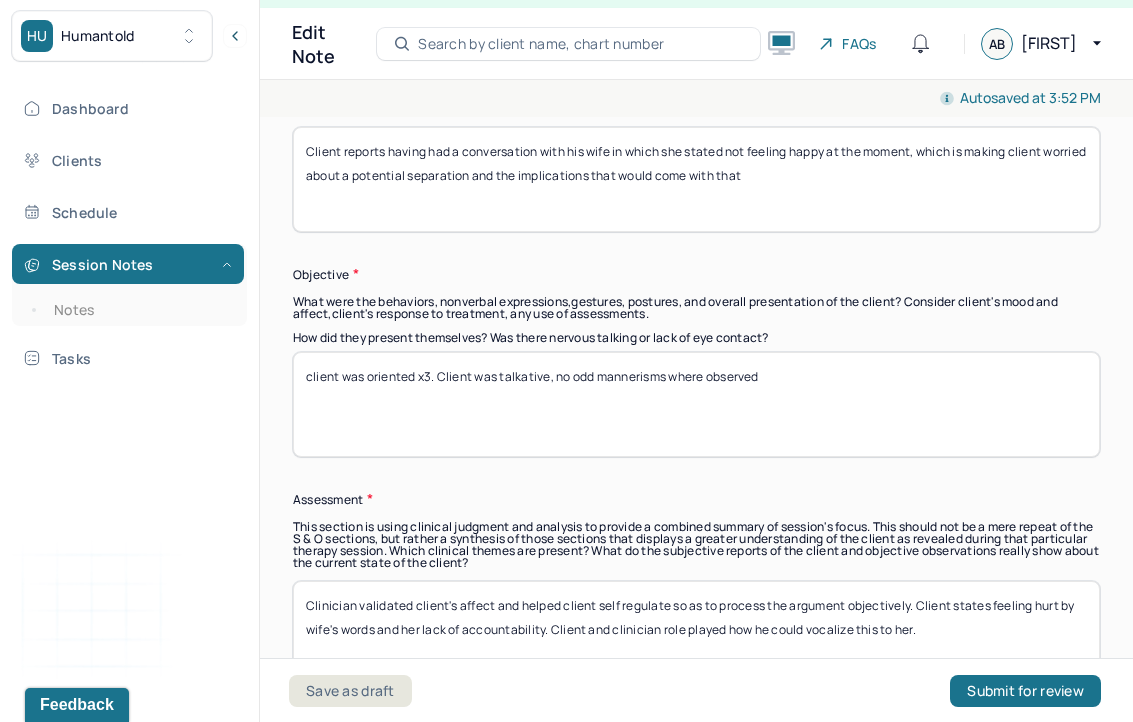 drag, startPoint x: 786, startPoint y: 377, endPoint x: 364, endPoint y: 370, distance: 422.05804 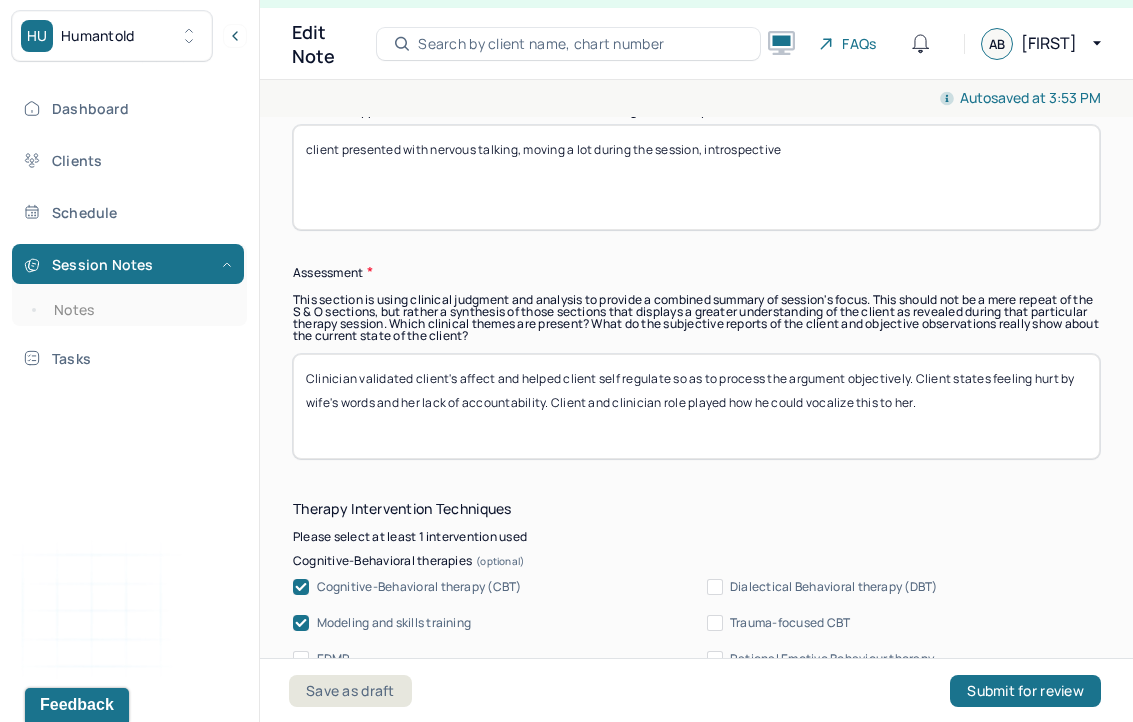 scroll, scrollTop: 1756, scrollLeft: 0, axis: vertical 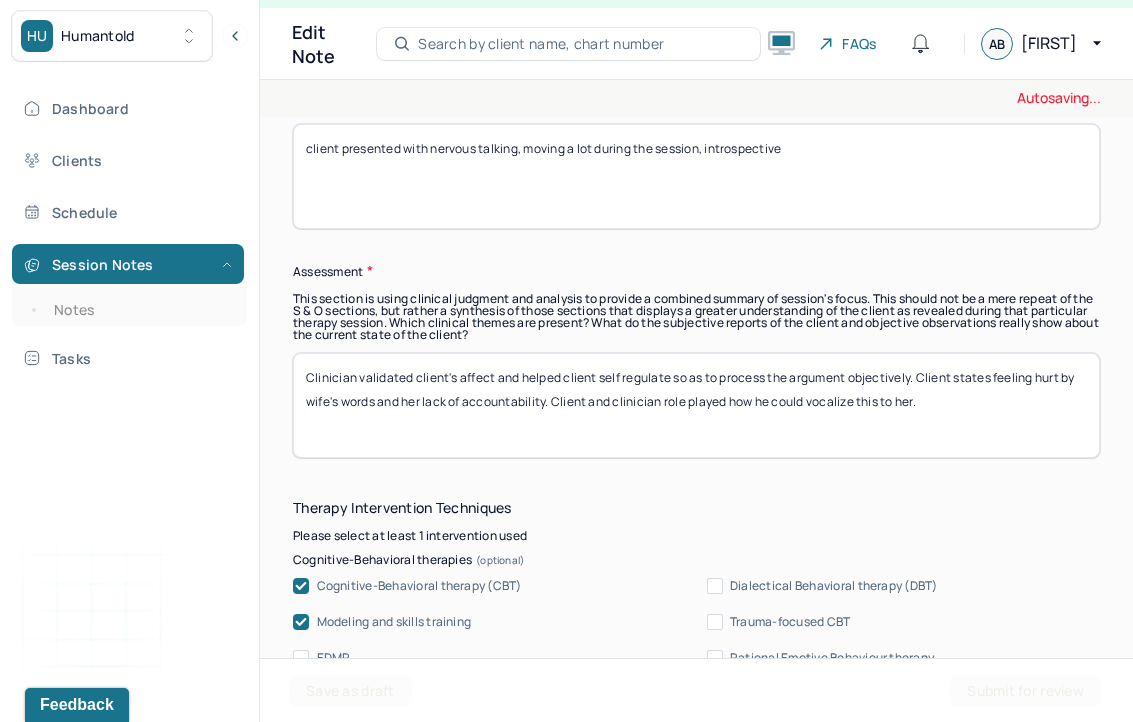 type on "client presented with nervous talking, moving a lot during the session, introspective" 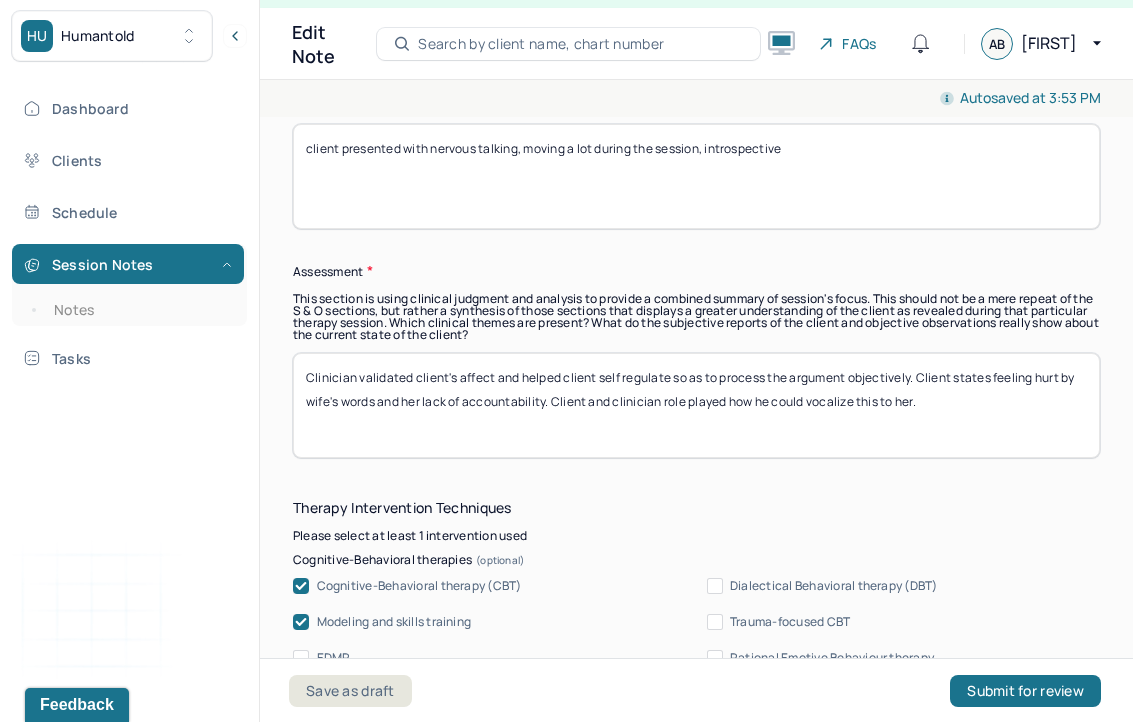 drag, startPoint x: 925, startPoint y: 395, endPoint x: 499, endPoint y: 374, distance: 426.5173 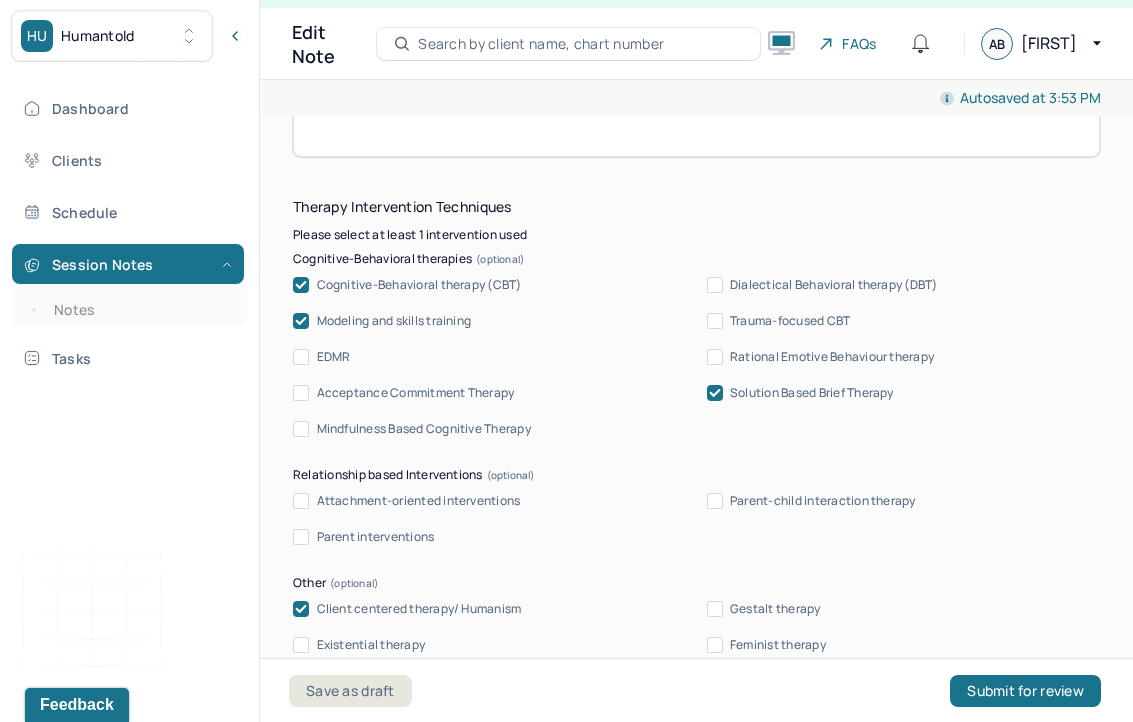 scroll, scrollTop: 2886, scrollLeft: 0, axis: vertical 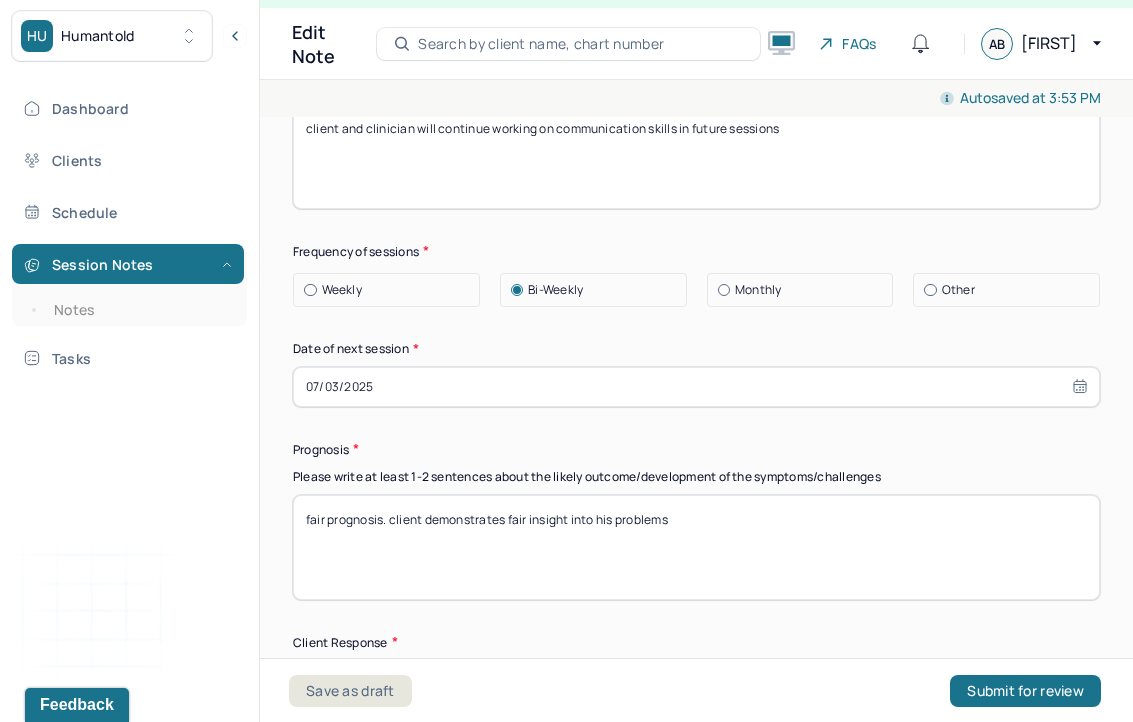 type on "Clinician validated client's affect and asked open ended questions to help client process his emotions and the conversation with wife. Clinician helps client vocalize potential solutions to their problems, including couples therapy" 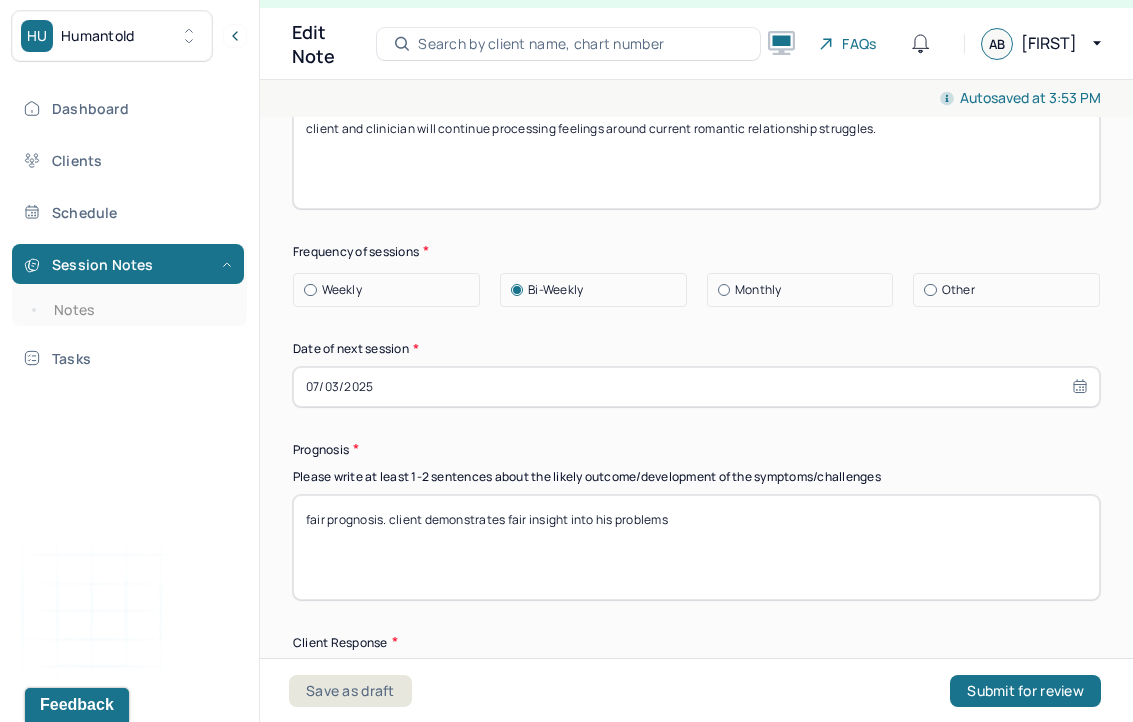 type on "client and clinician will continue processing feelings around current romantic relationship struggles." 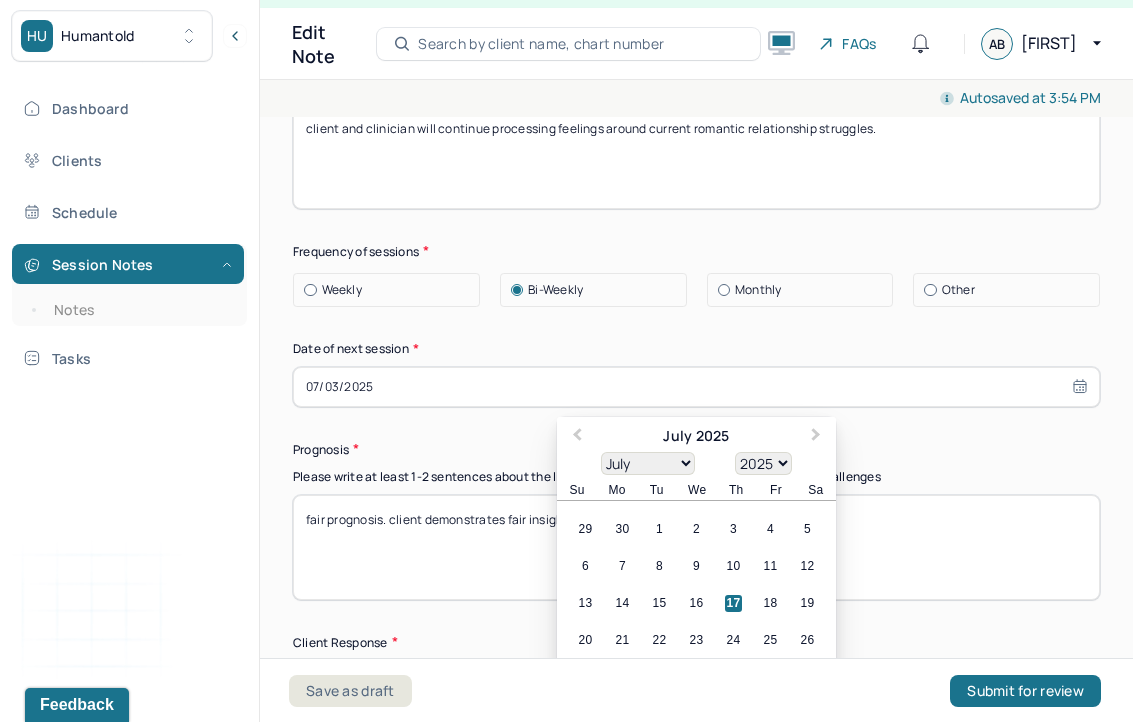 scroll, scrollTop: 2973, scrollLeft: 0, axis: vertical 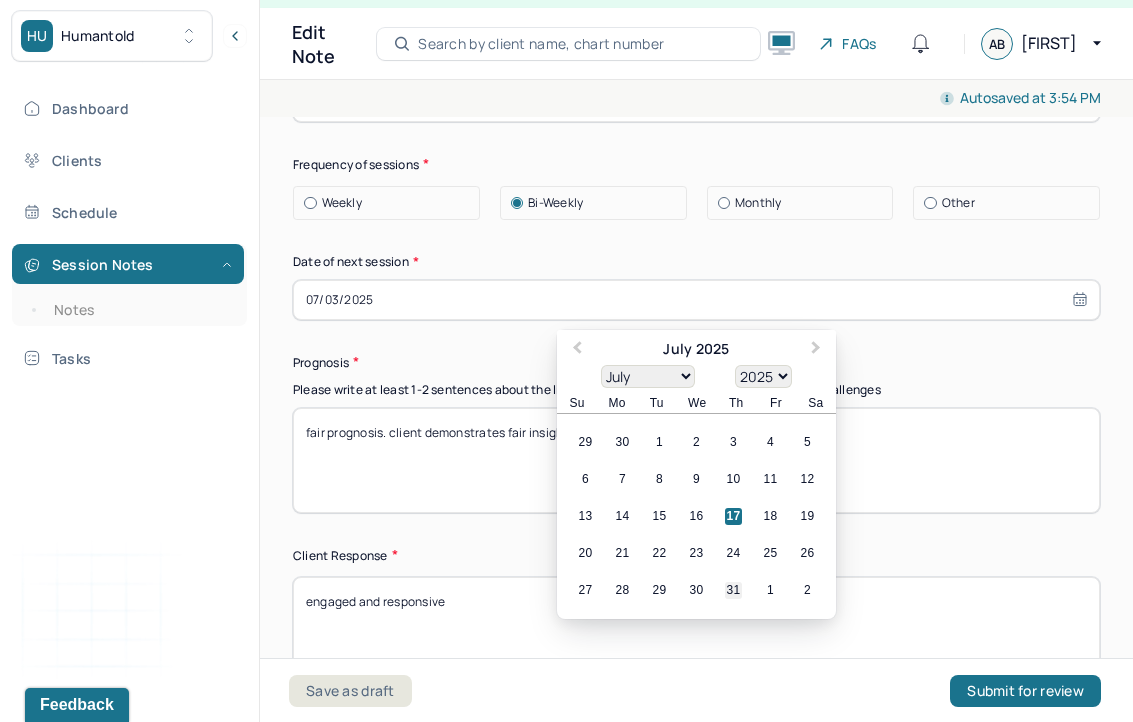 click on "31" at bounding box center (733, 590) 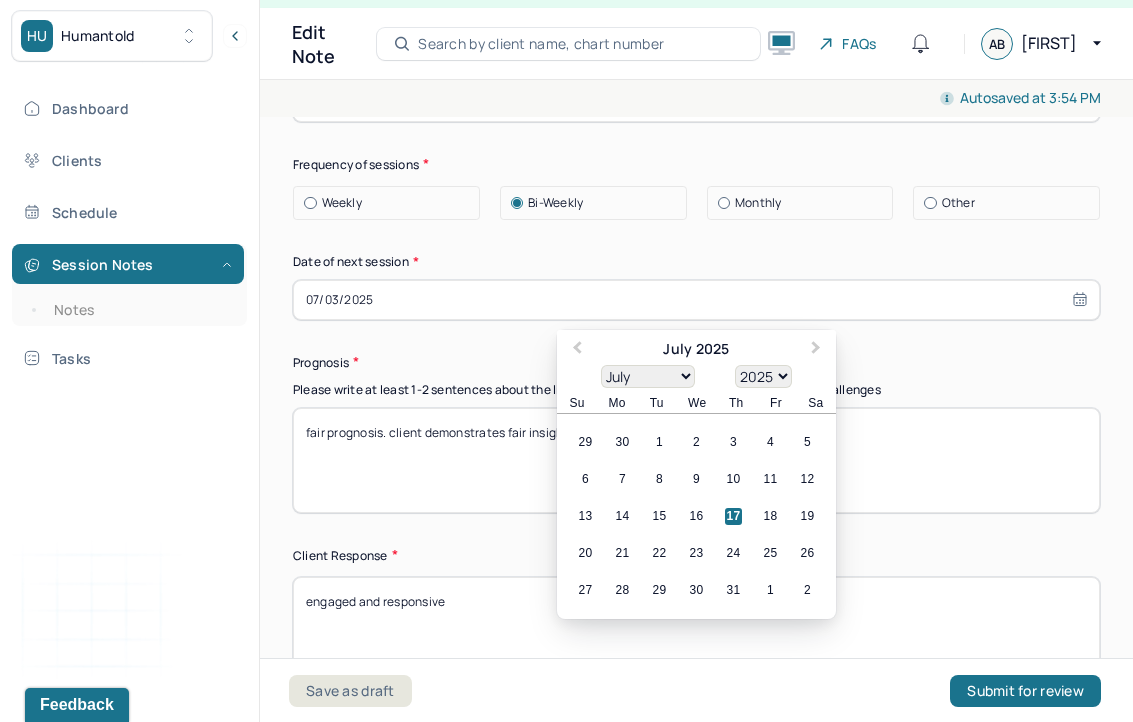 type on "07/31/2025" 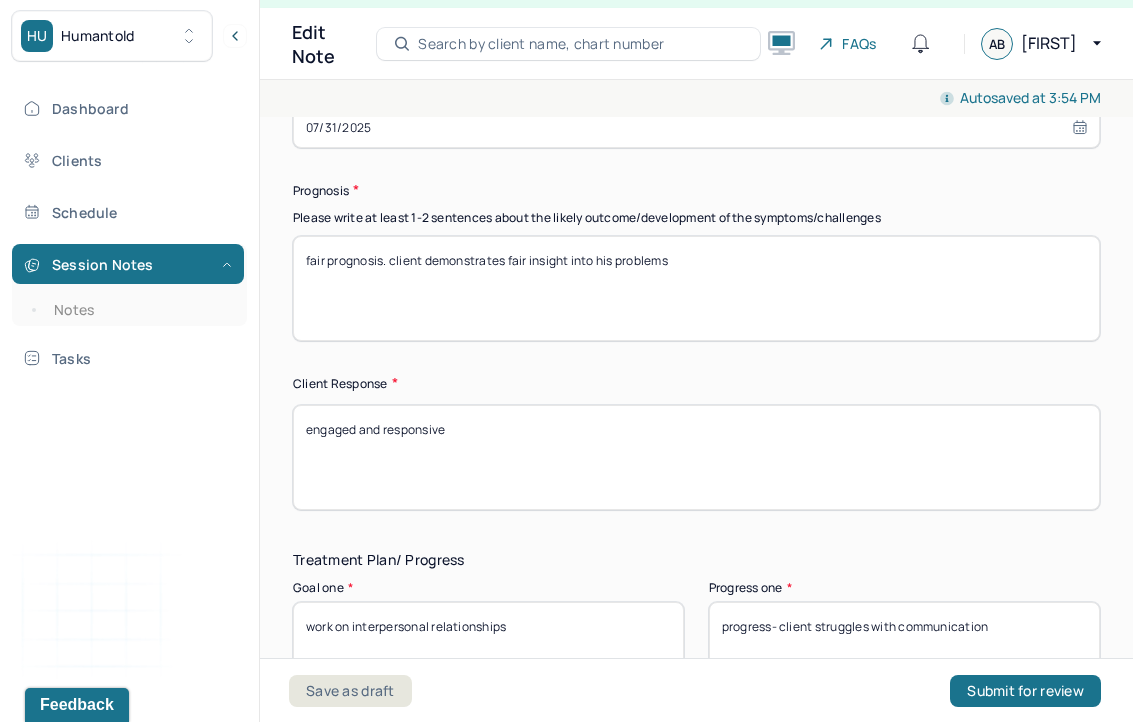 scroll, scrollTop: 3147, scrollLeft: 0, axis: vertical 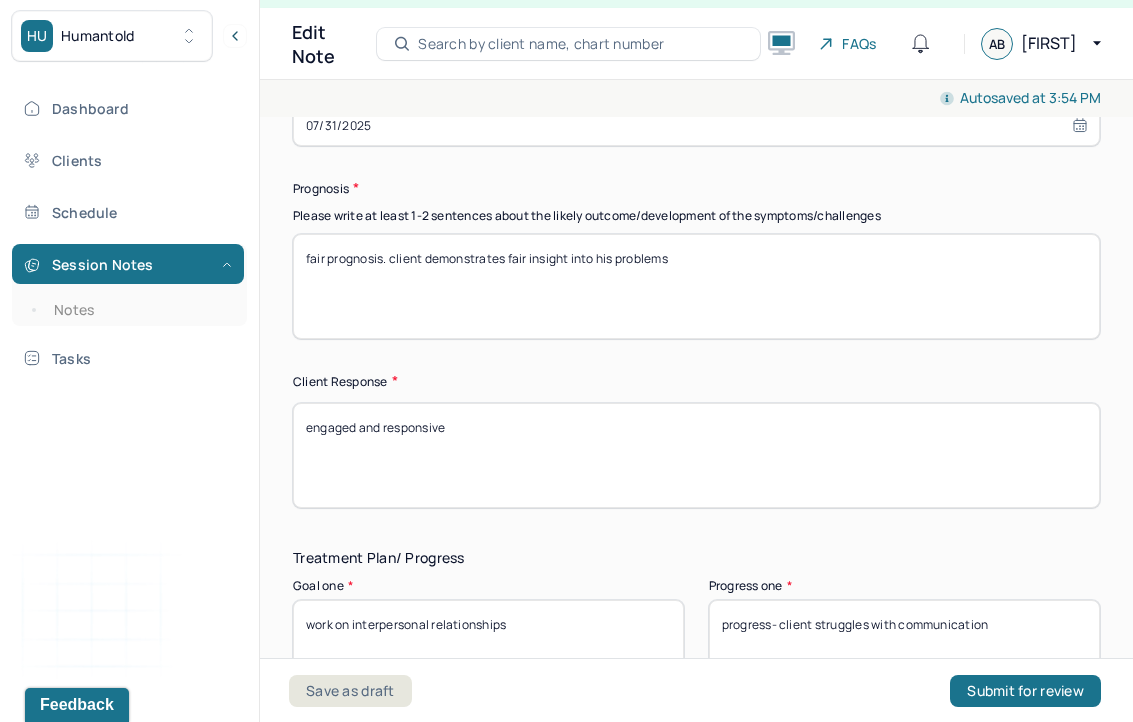 drag, startPoint x: 686, startPoint y: 252, endPoint x: 390, endPoint y: 241, distance: 296.2043 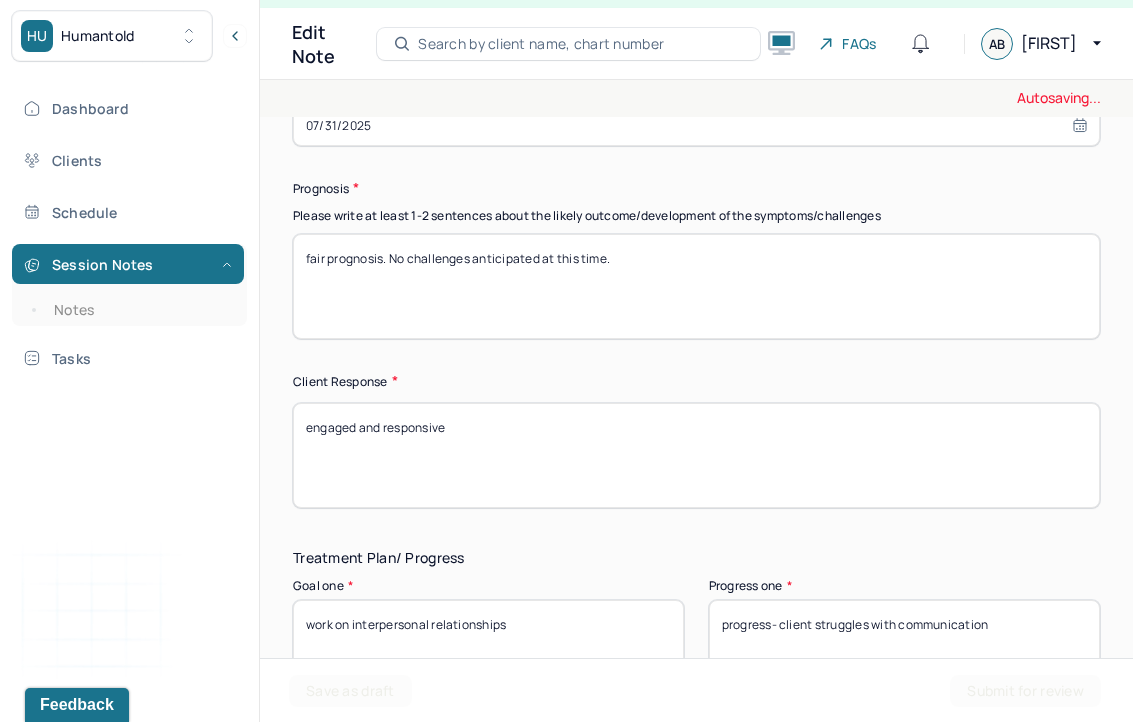type on "fair prognosis. No challenges anticipated at this time." 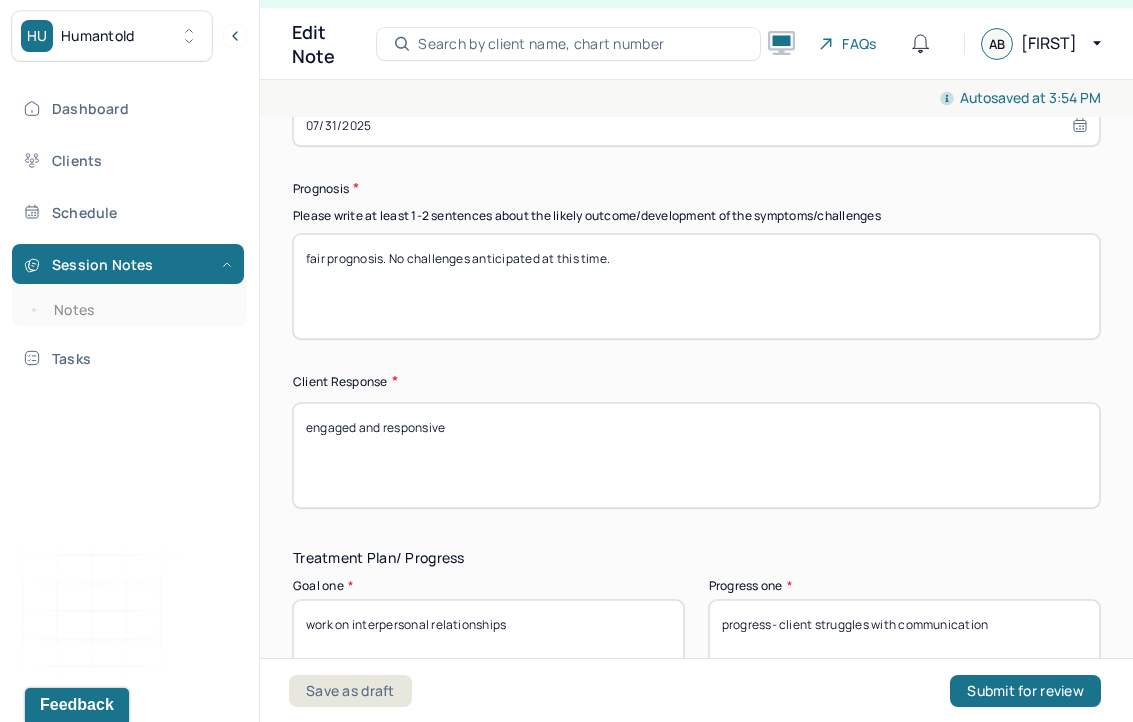 drag, startPoint x: 448, startPoint y: 419, endPoint x: 276, endPoint y: 411, distance: 172.18594 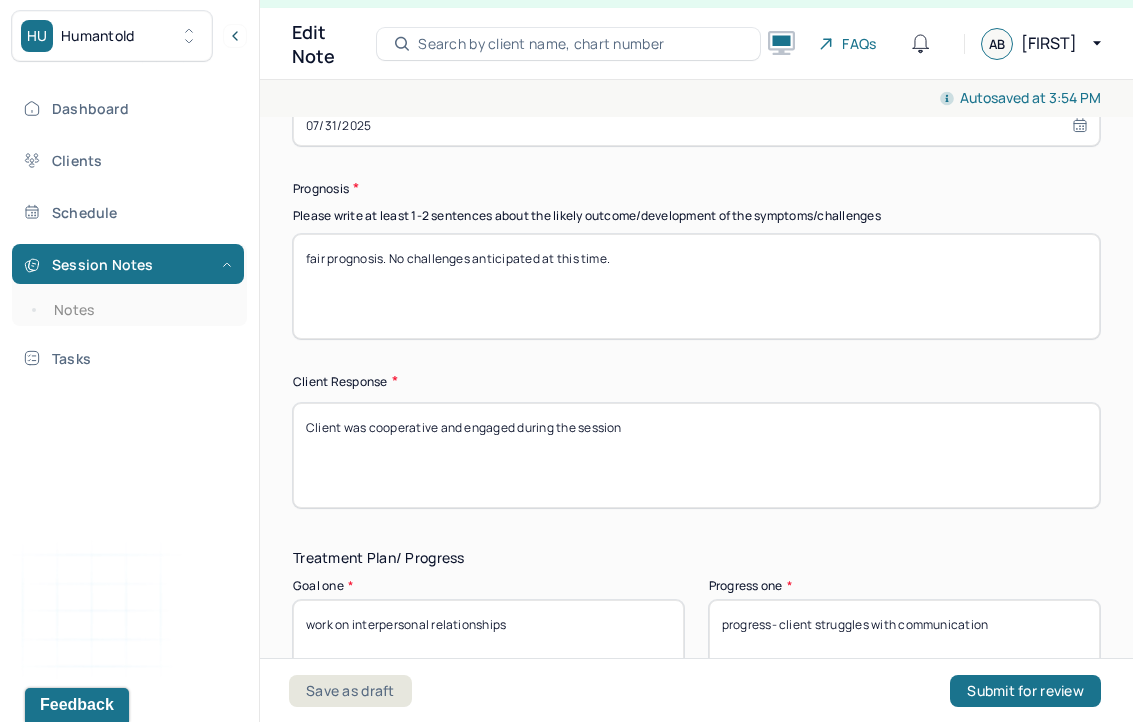 type on "Client was cooperative and engaged during the session" 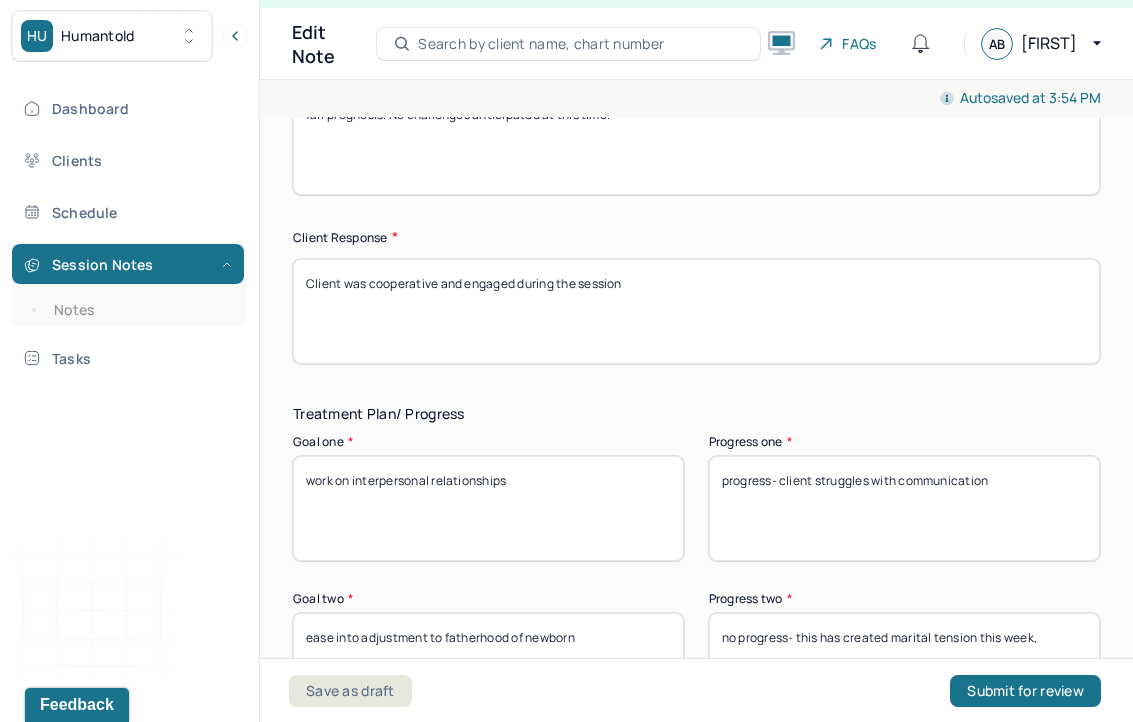 scroll, scrollTop: 3340, scrollLeft: 0, axis: vertical 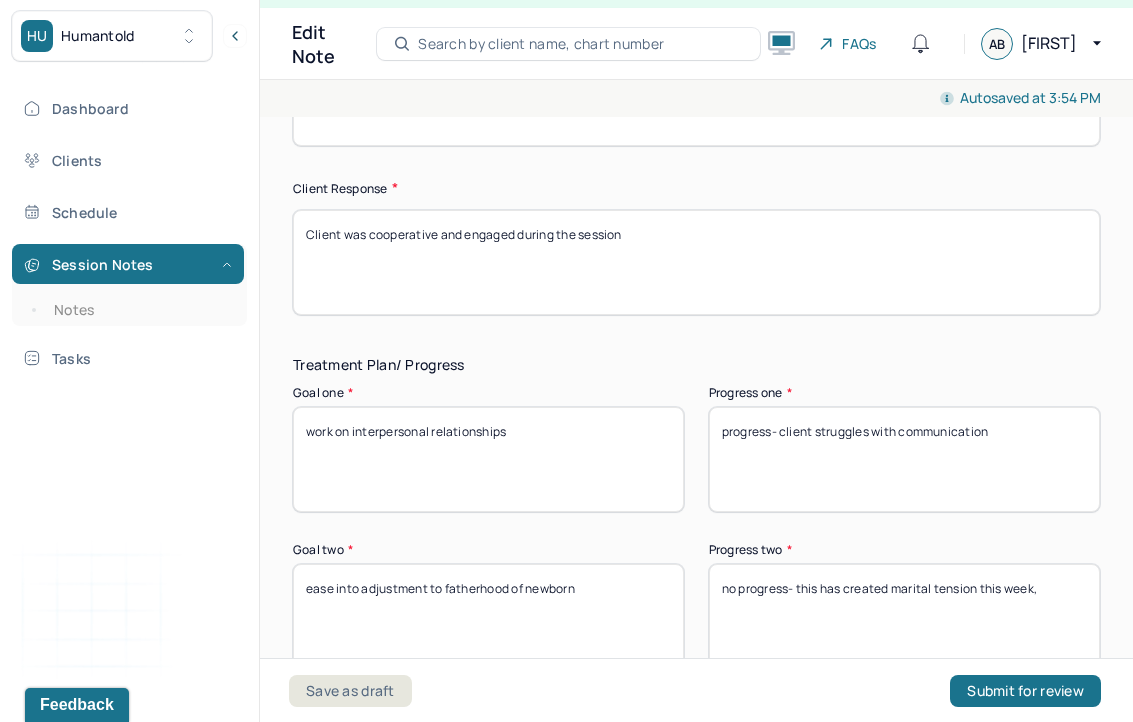 drag, startPoint x: 1005, startPoint y: 436, endPoint x: 668, endPoint y: 367, distance: 343.99127 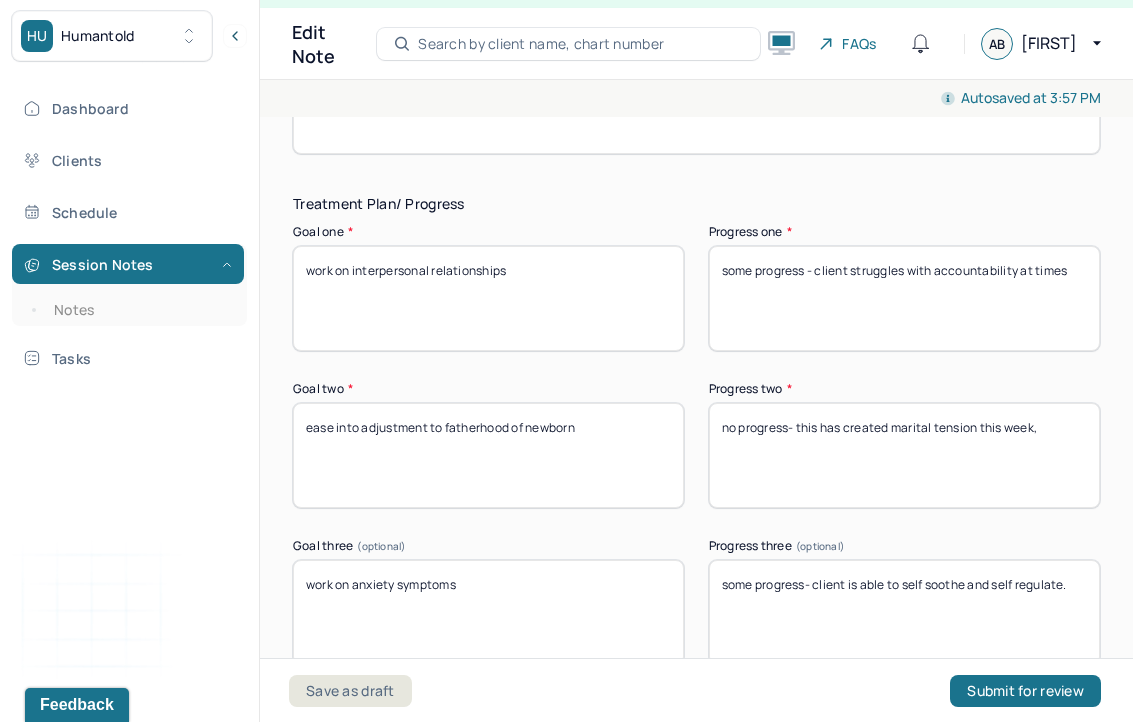 scroll, scrollTop: 3548, scrollLeft: 0, axis: vertical 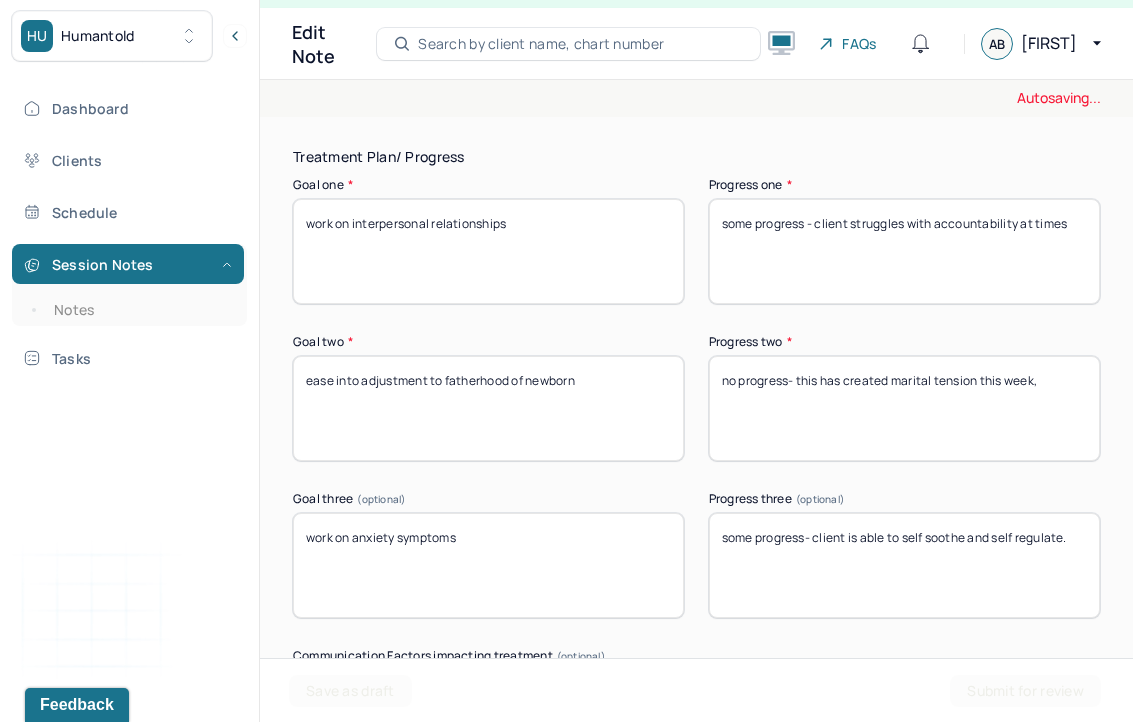 type on "some progress - client struggles with accountability at times" 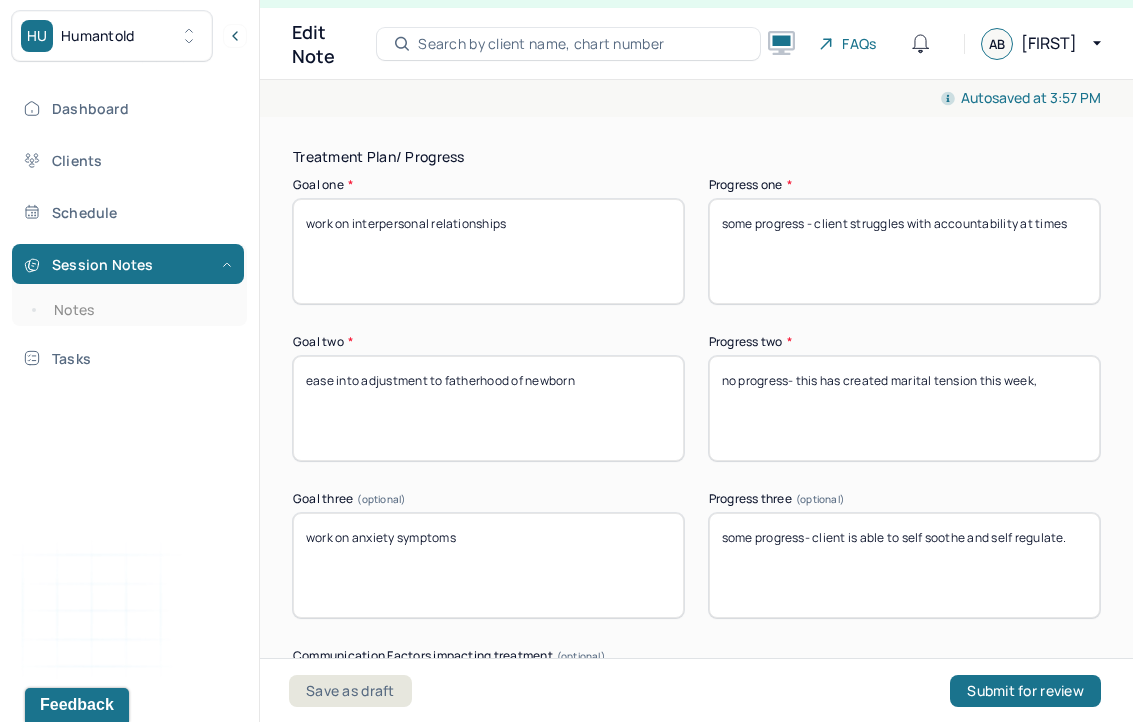 drag, startPoint x: 1063, startPoint y: 383, endPoint x: 600, endPoint y: 373, distance: 463.10797 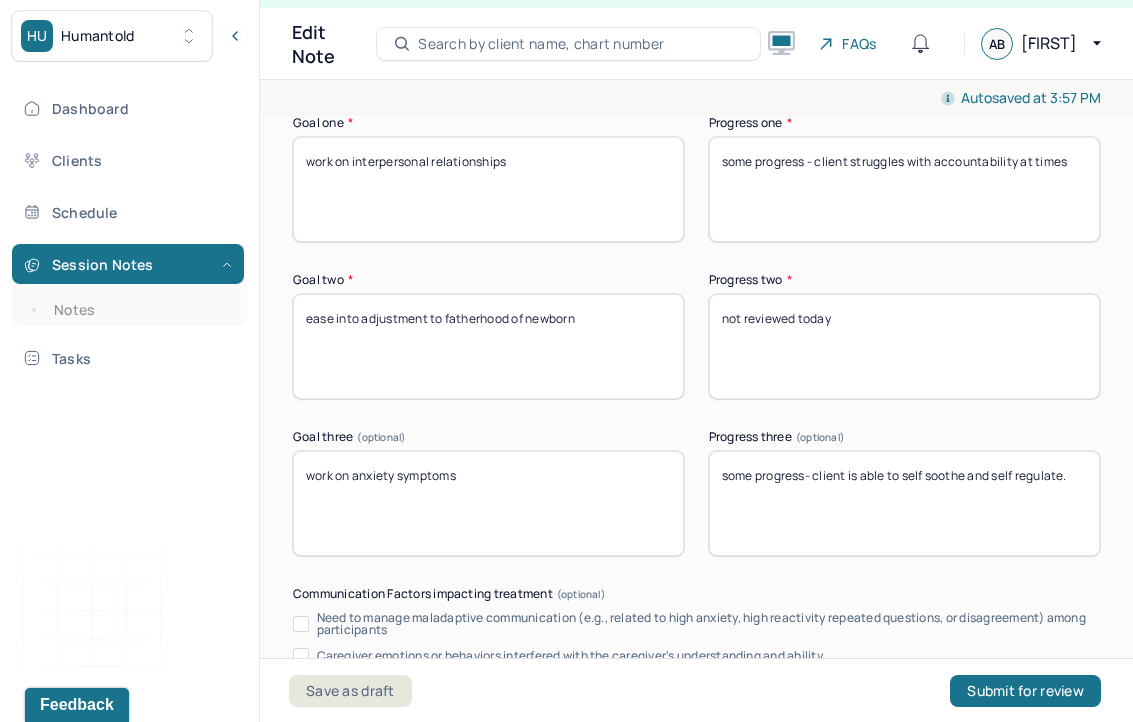 scroll, scrollTop: 3650, scrollLeft: 0, axis: vertical 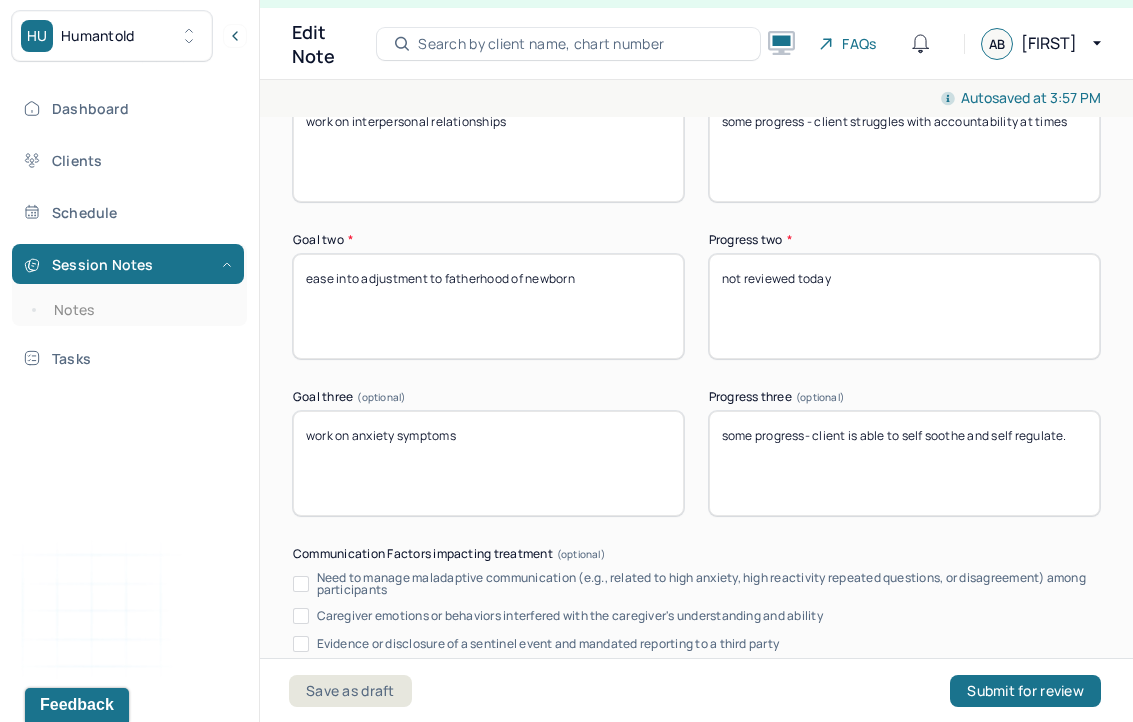 type on "not reviewed today" 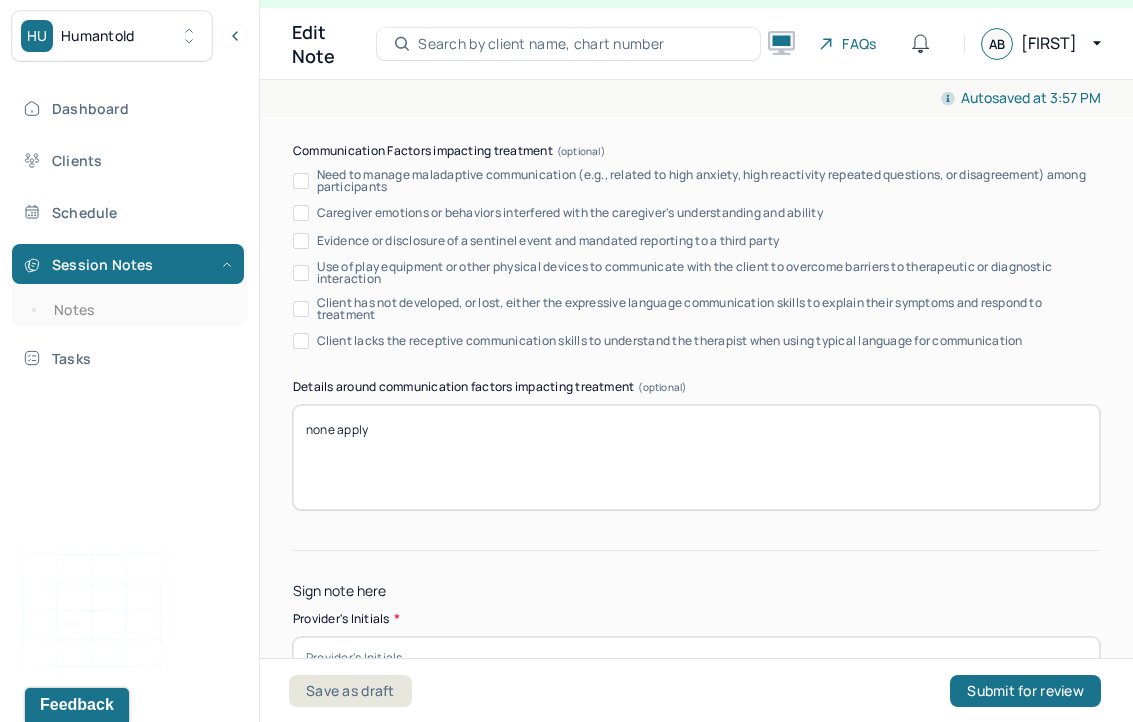 scroll, scrollTop: 4177, scrollLeft: 0, axis: vertical 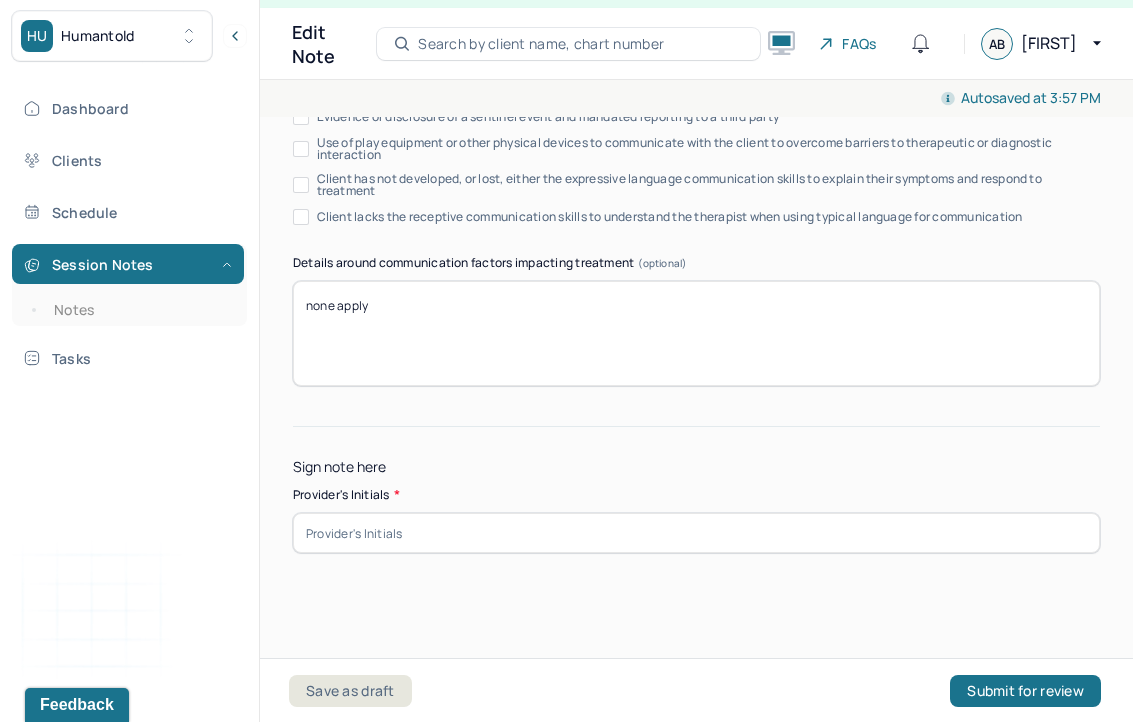 type on "progress - client is able to cope with strong emotions" 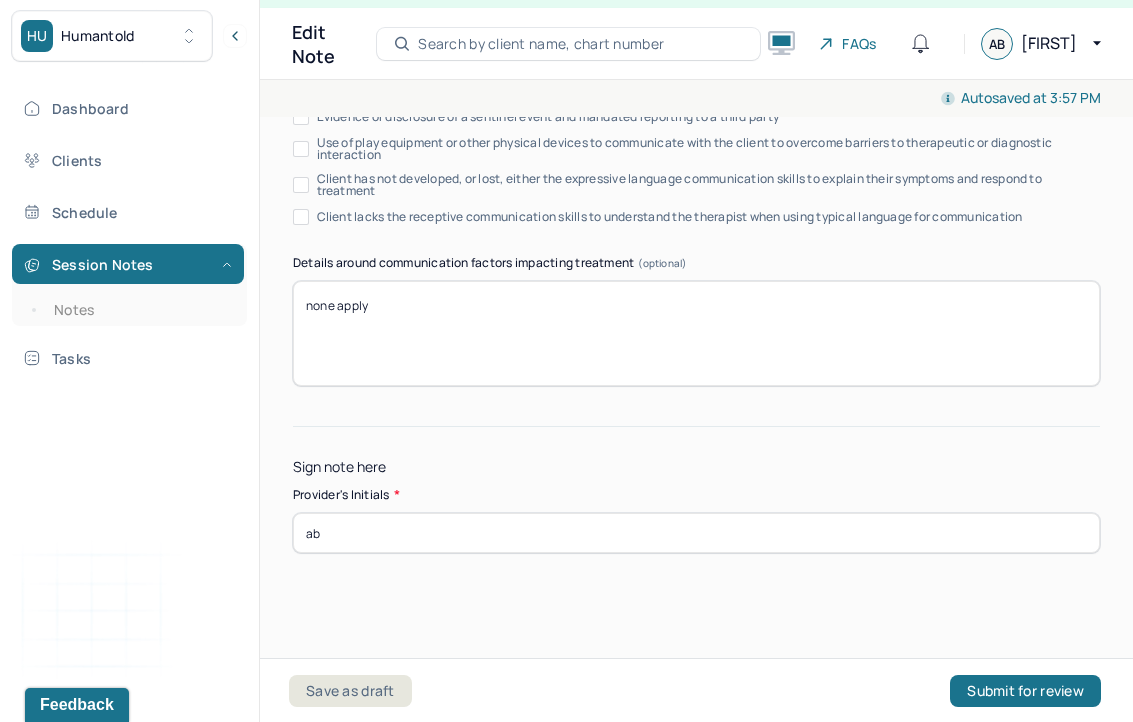 type on "ab" 